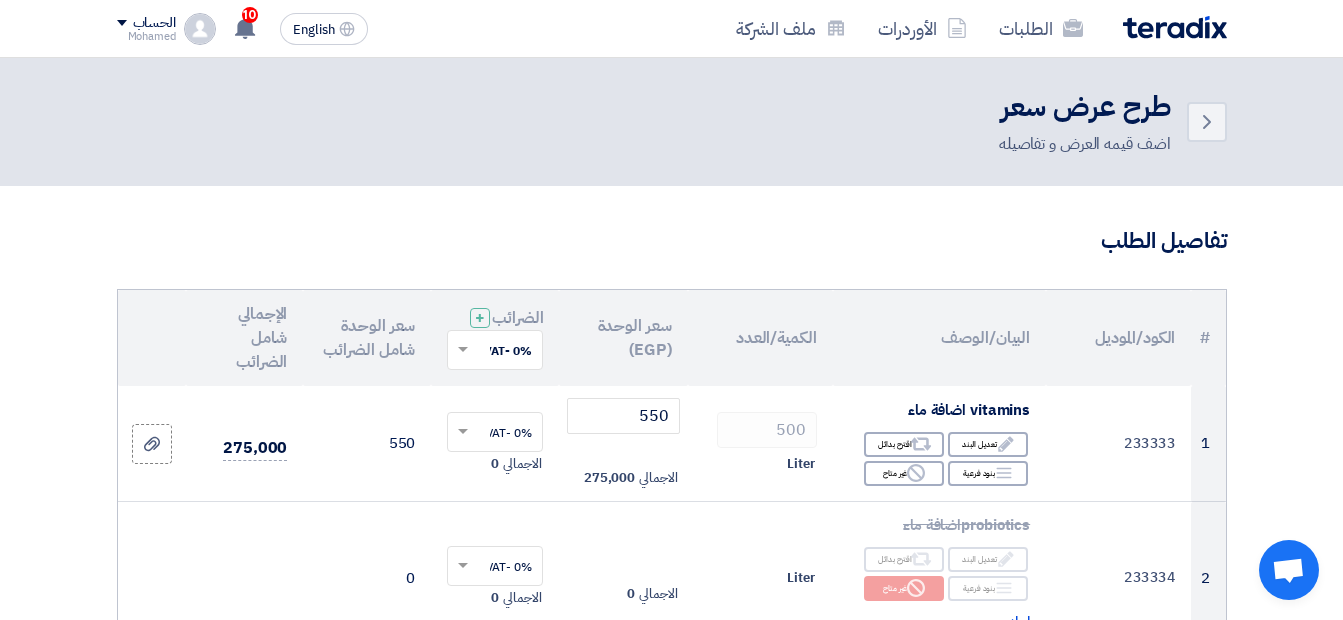 scroll, scrollTop: 1000, scrollLeft: 0, axis: vertical 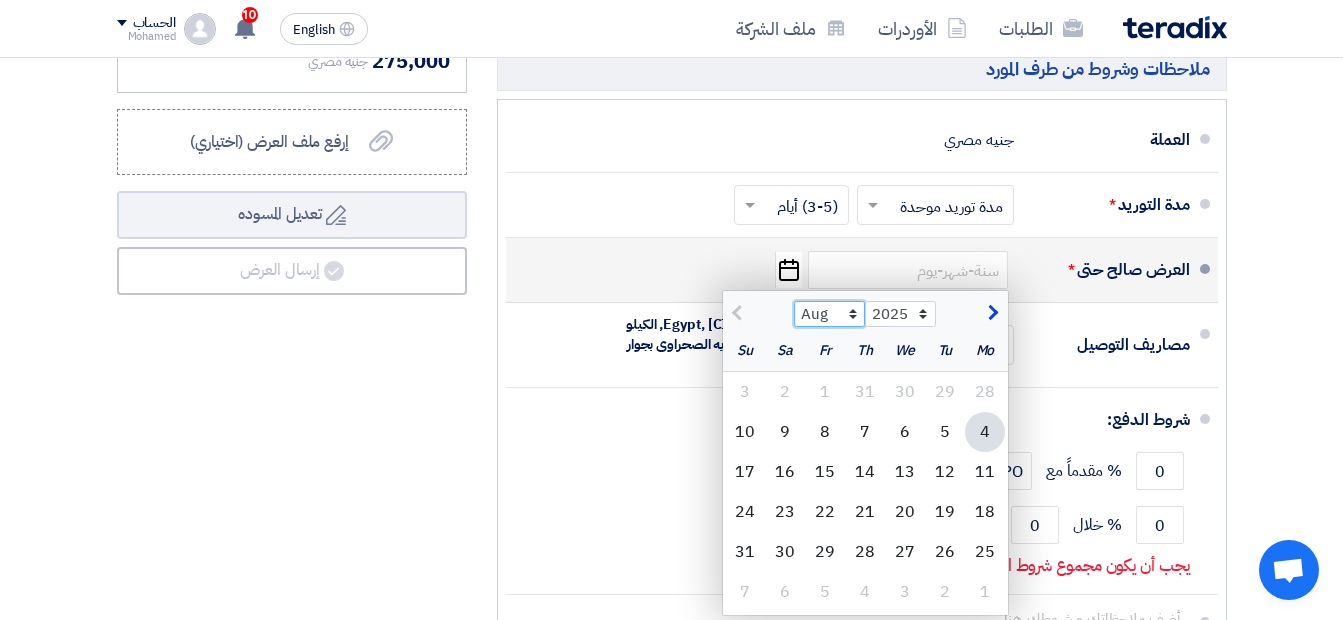 click on "Aug Sep Oct Nov Dec" 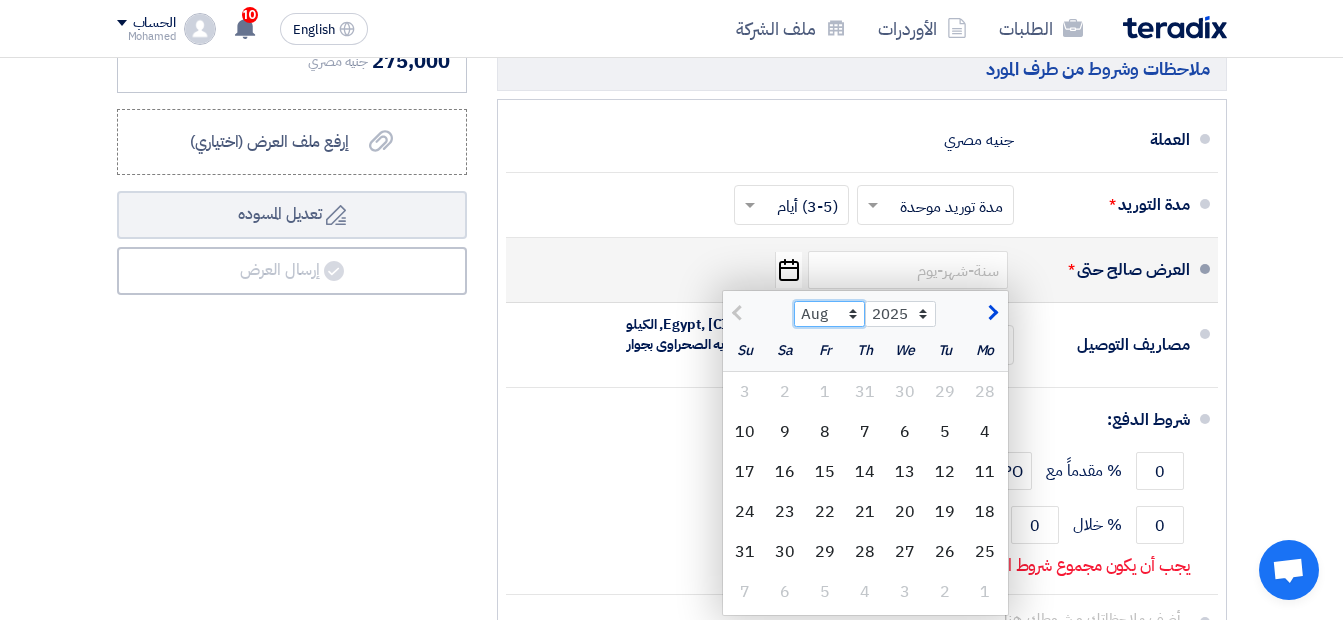 select on "12" 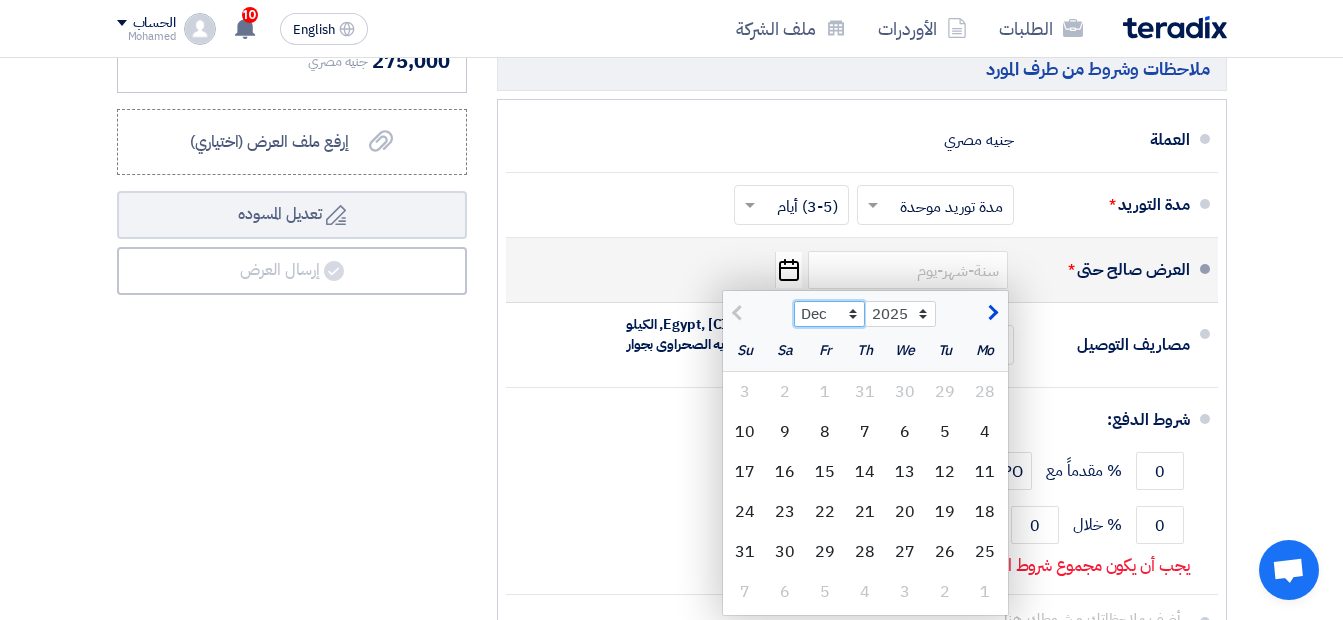click on "Aug Sep Oct Nov Dec" 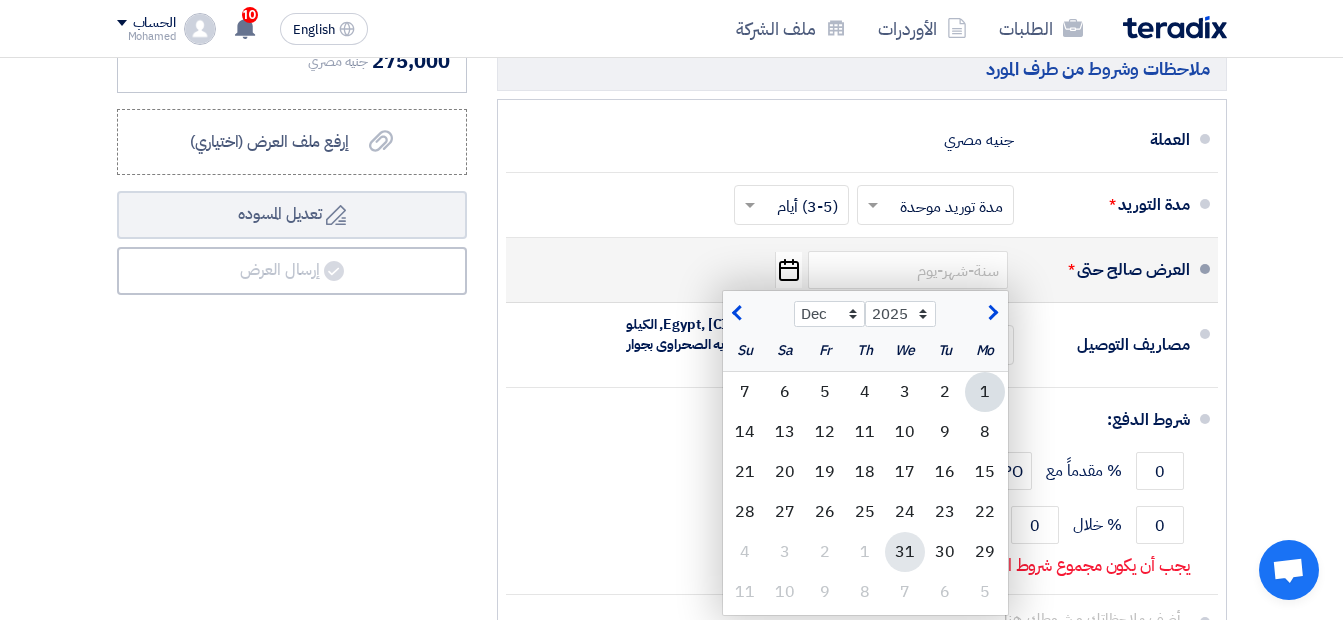 click on "31" 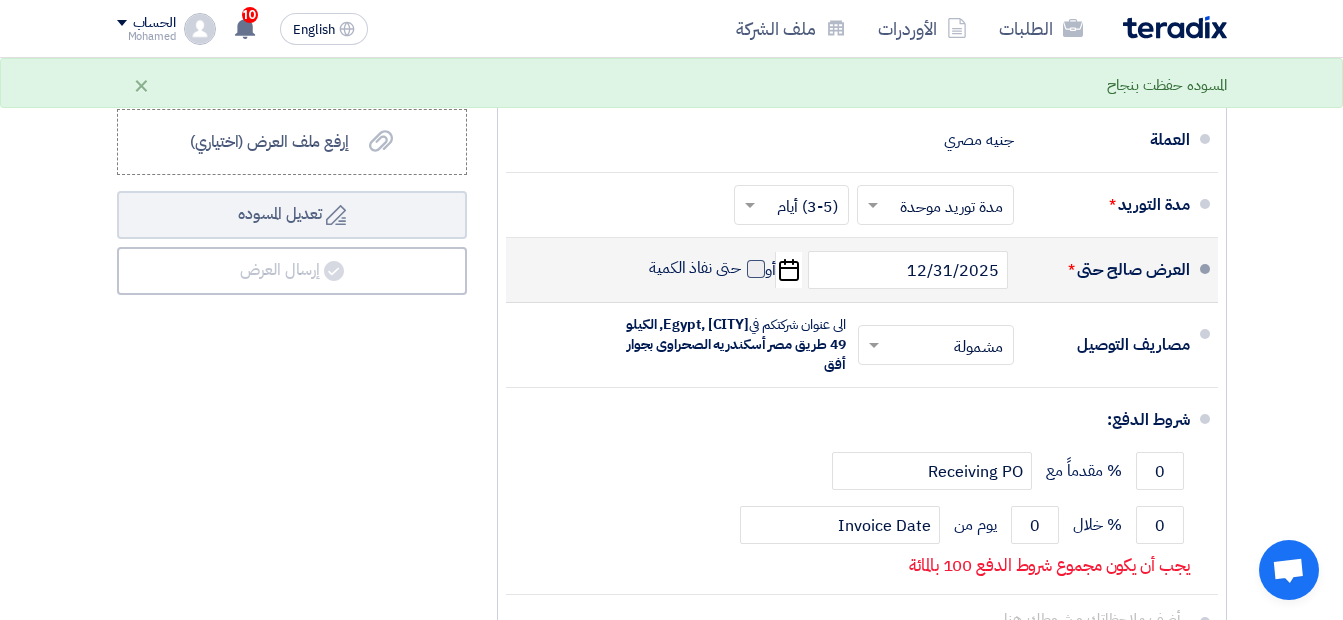 click 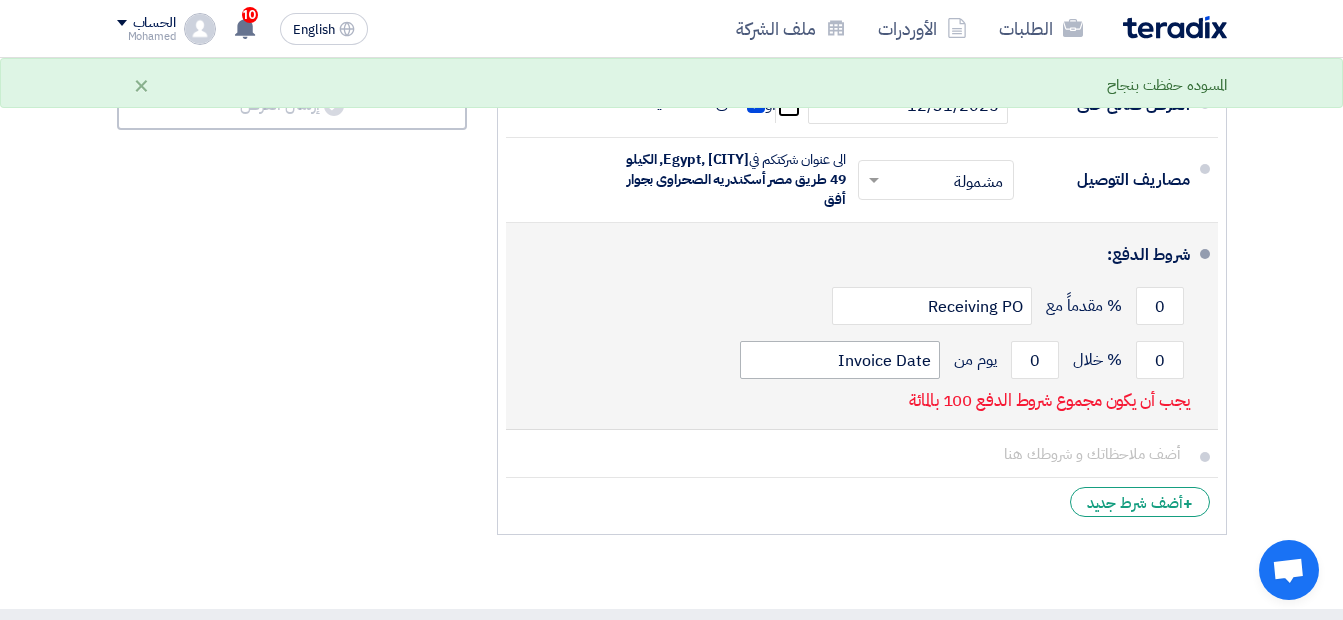 scroll, scrollTop: 1200, scrollLeft: 0, axis: vertical 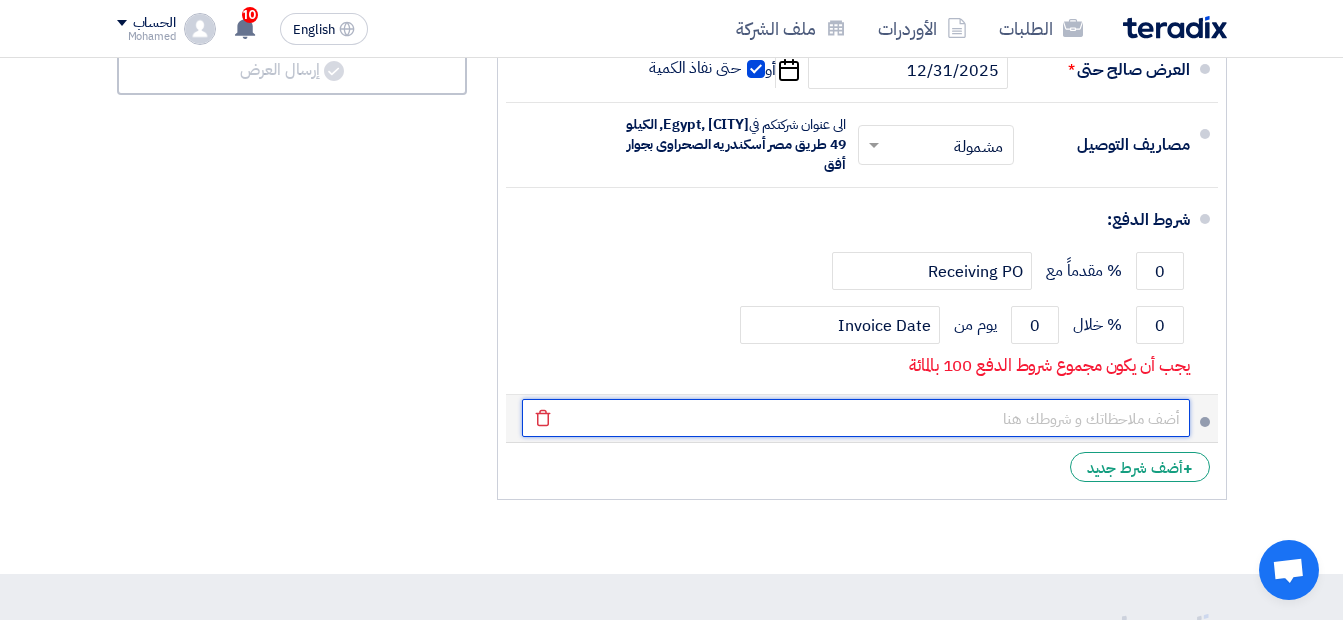 click 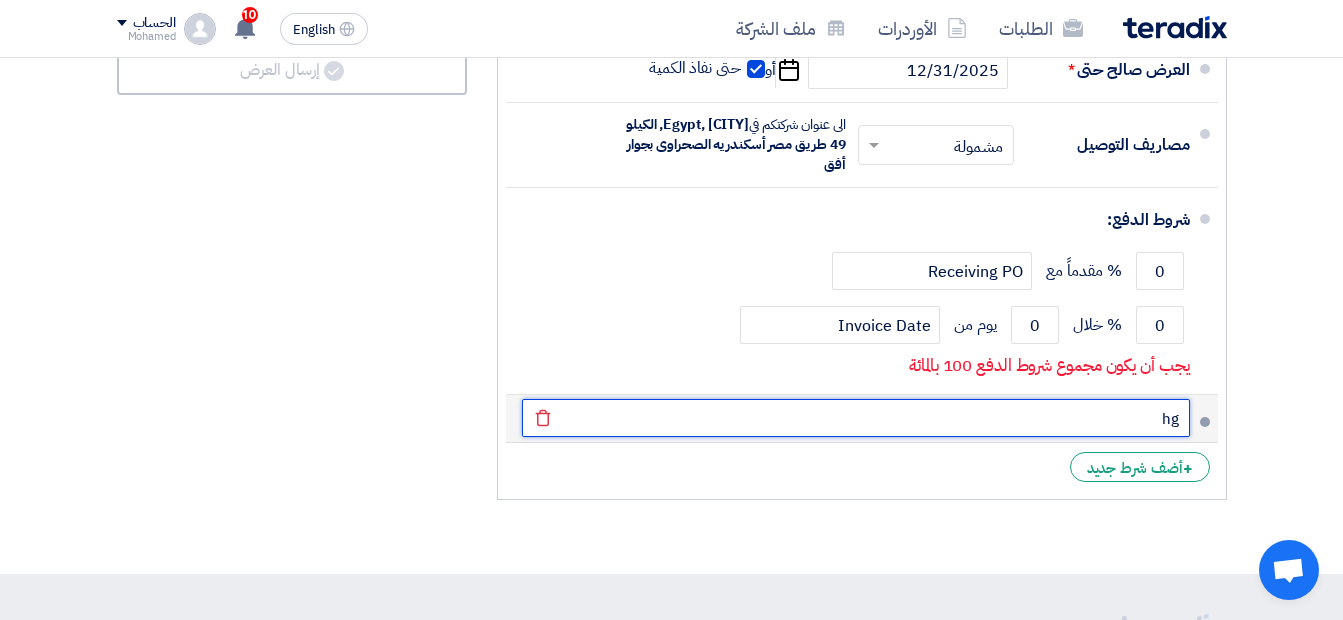 type on "h" 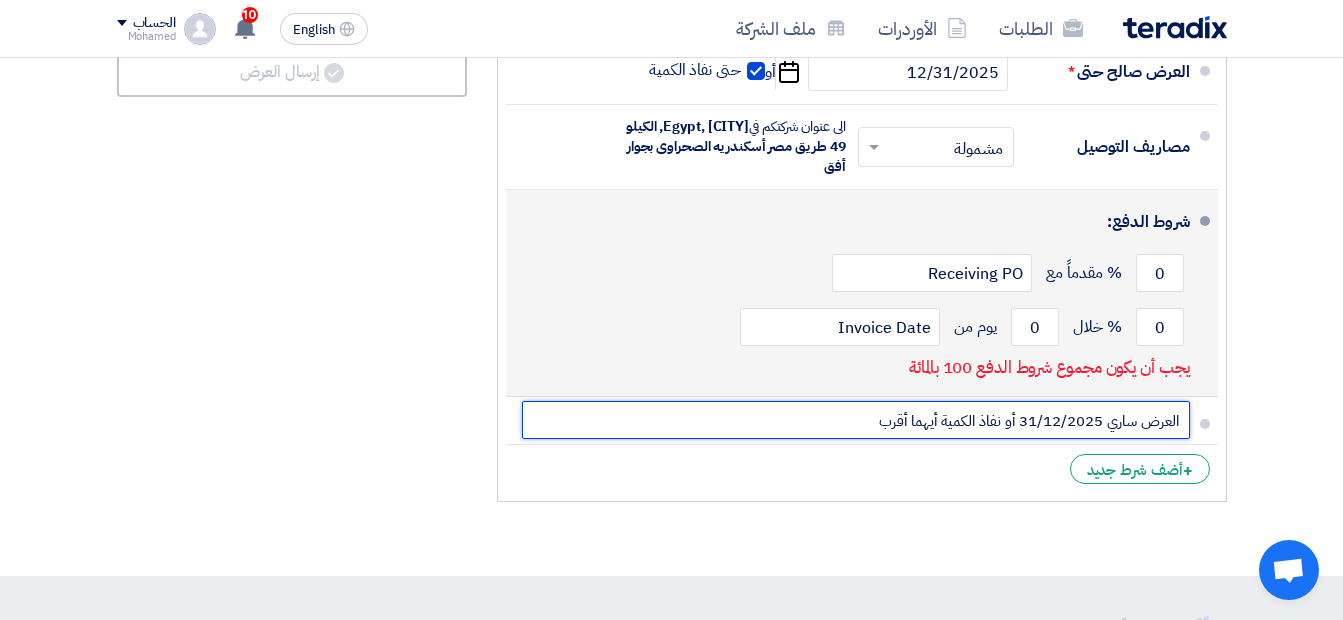 scroll, scrollTop: 1400, scrollLeft: 0, axis: vertical 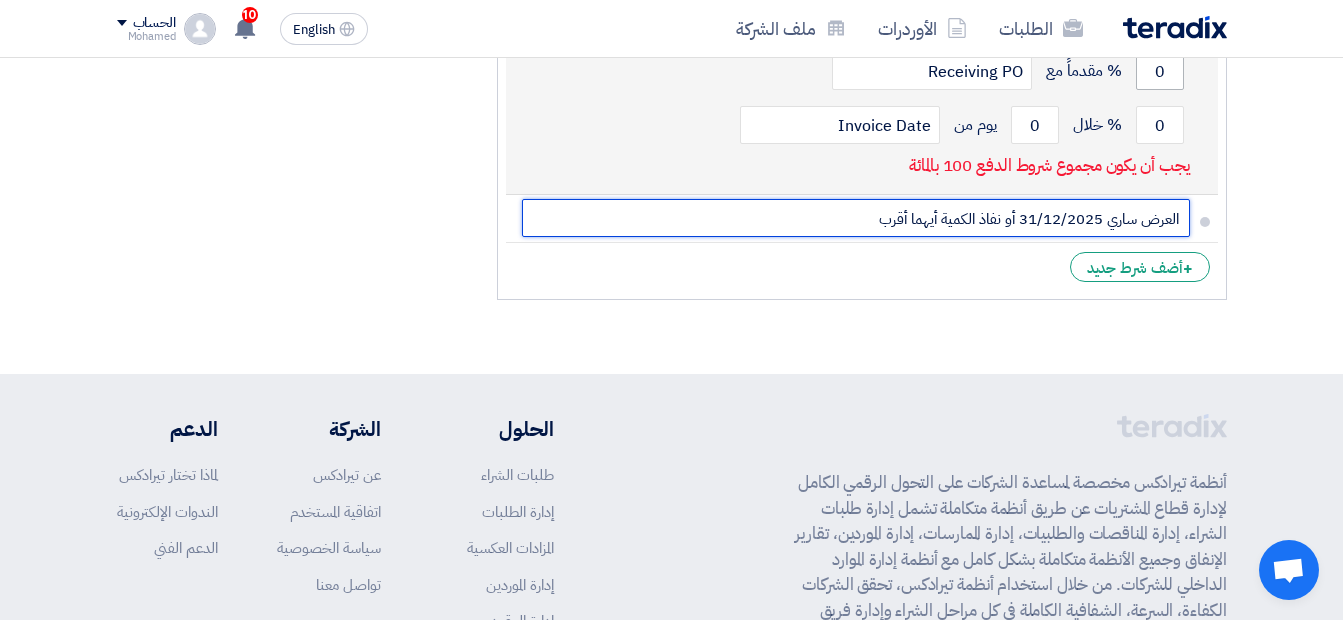 type on "العرض ساري 31/12/2025 أو نفاذ الكمية أيهما أقرب" 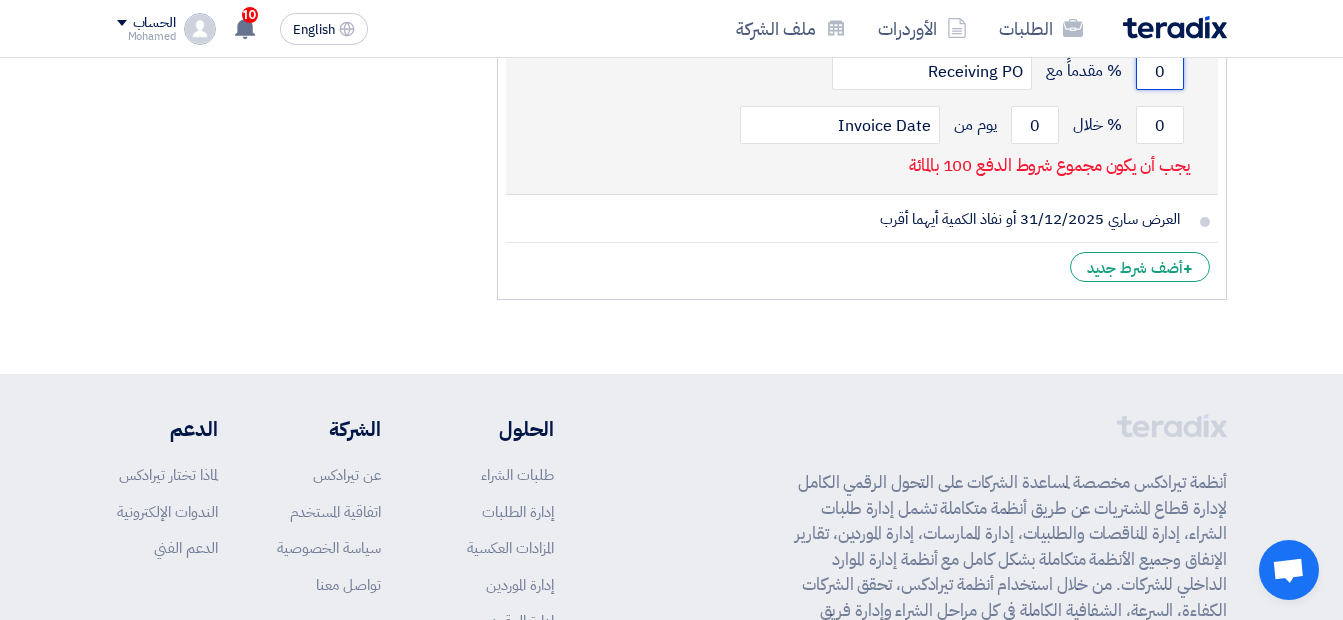 click on "0" 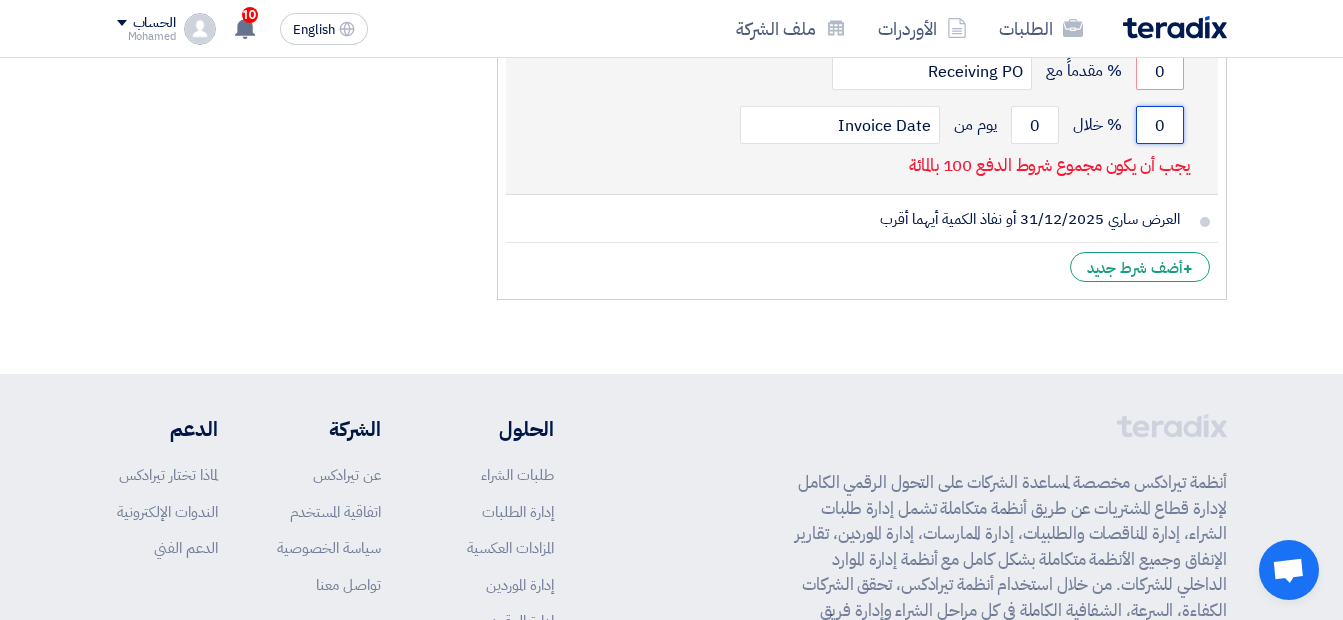 click on "0" 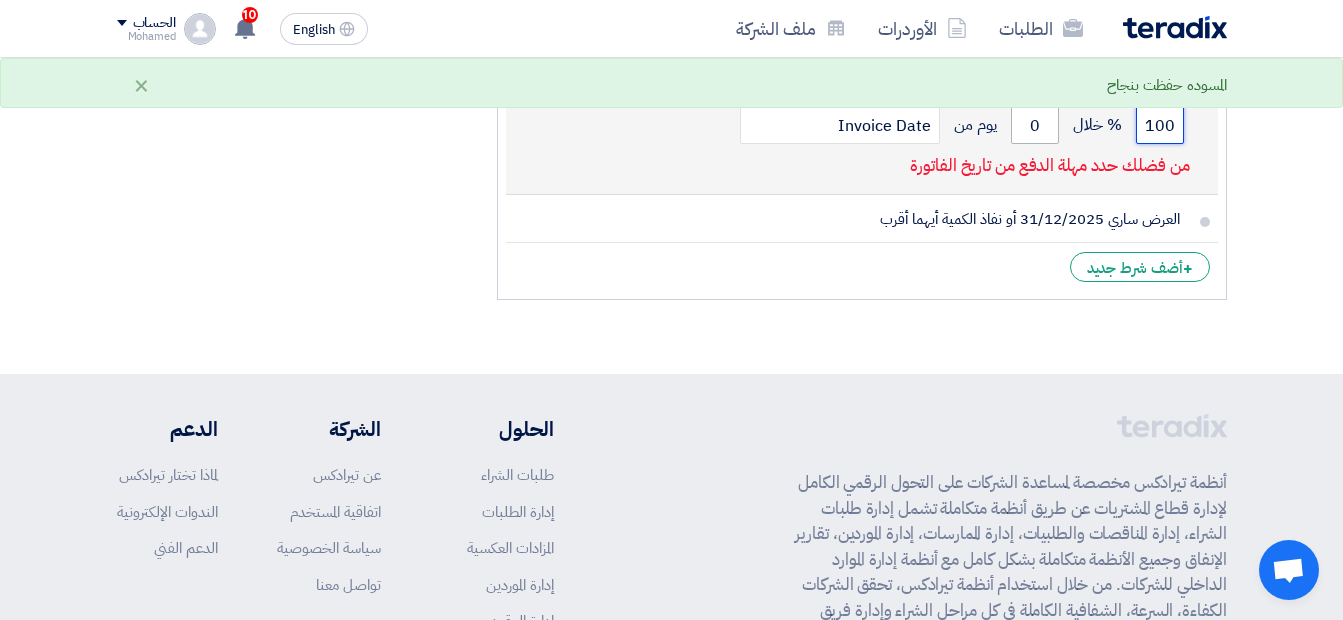 type on "100" 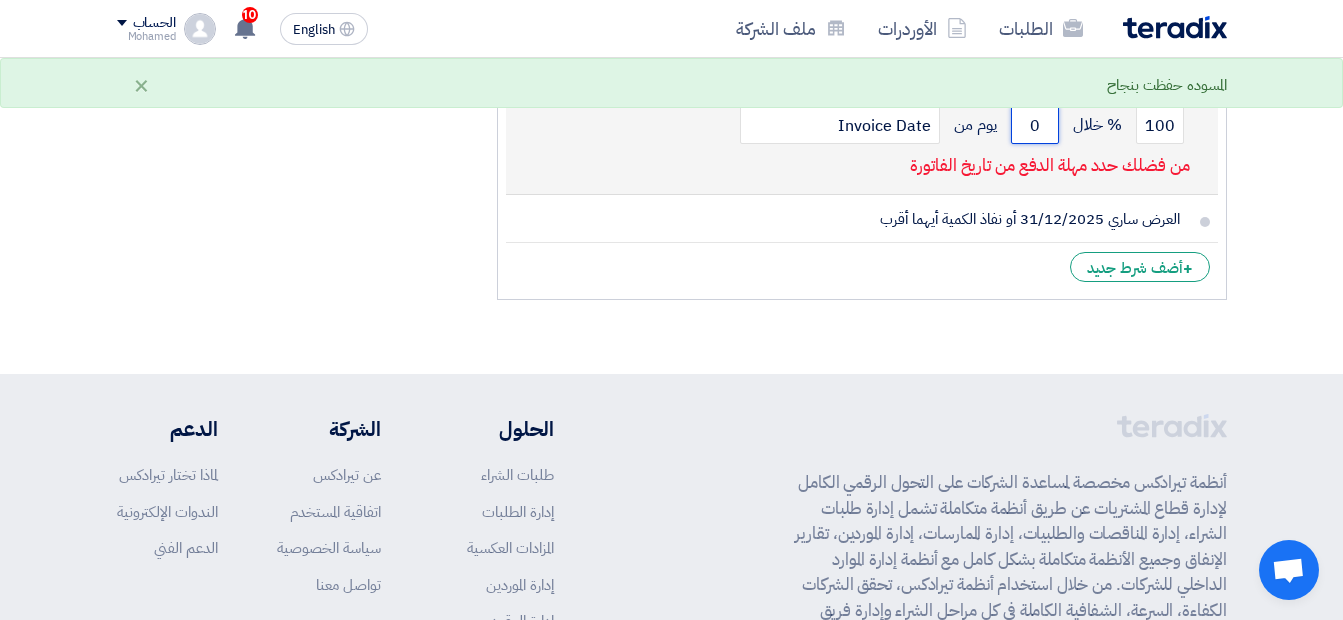 click on "0" 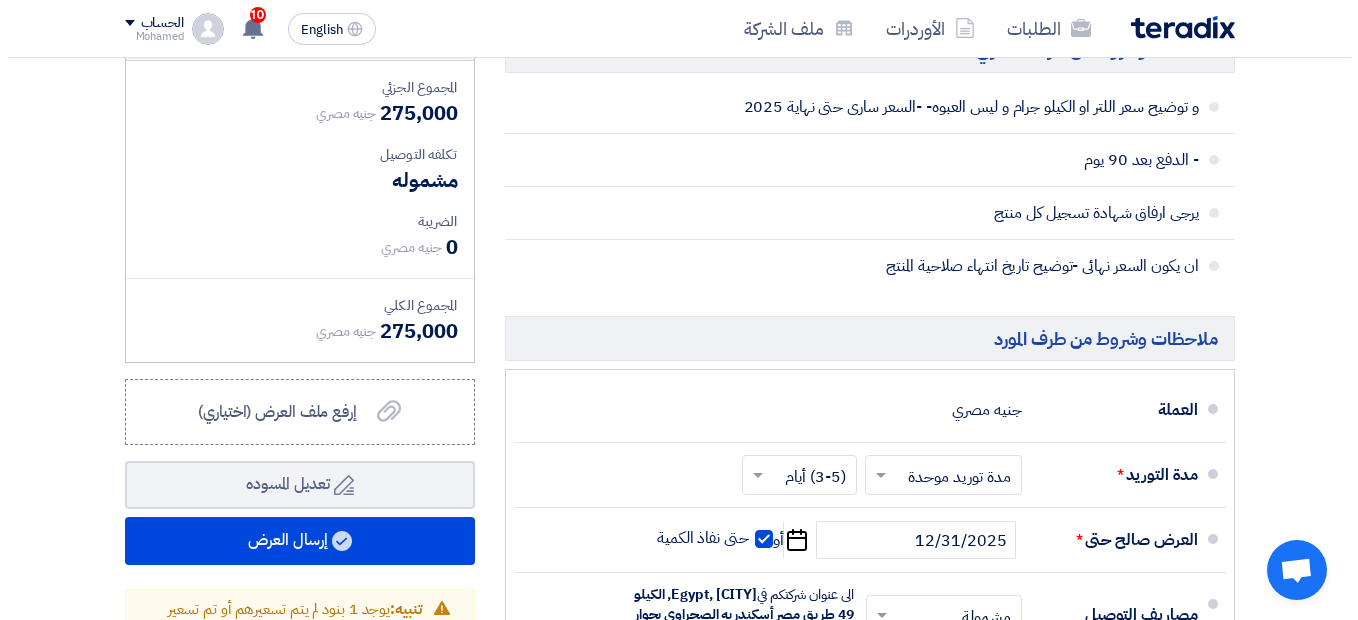scroll, scrollTop: 1100, scrollLeft: 0, axis: vertical 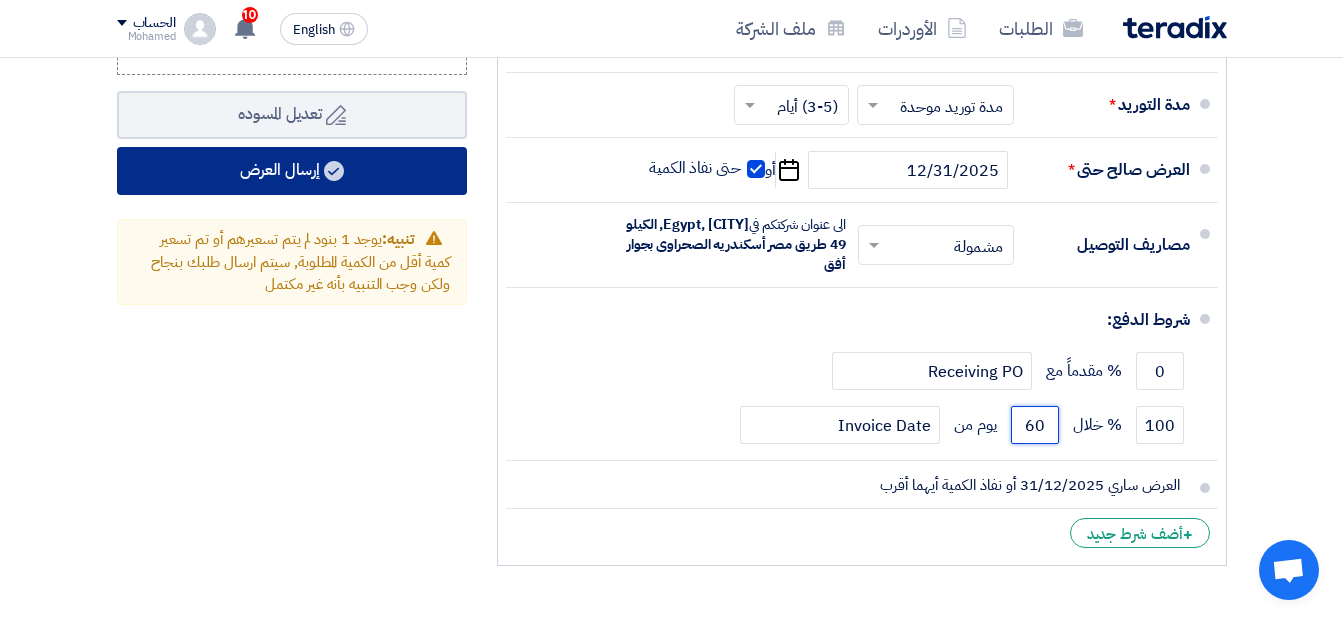 type on "60" 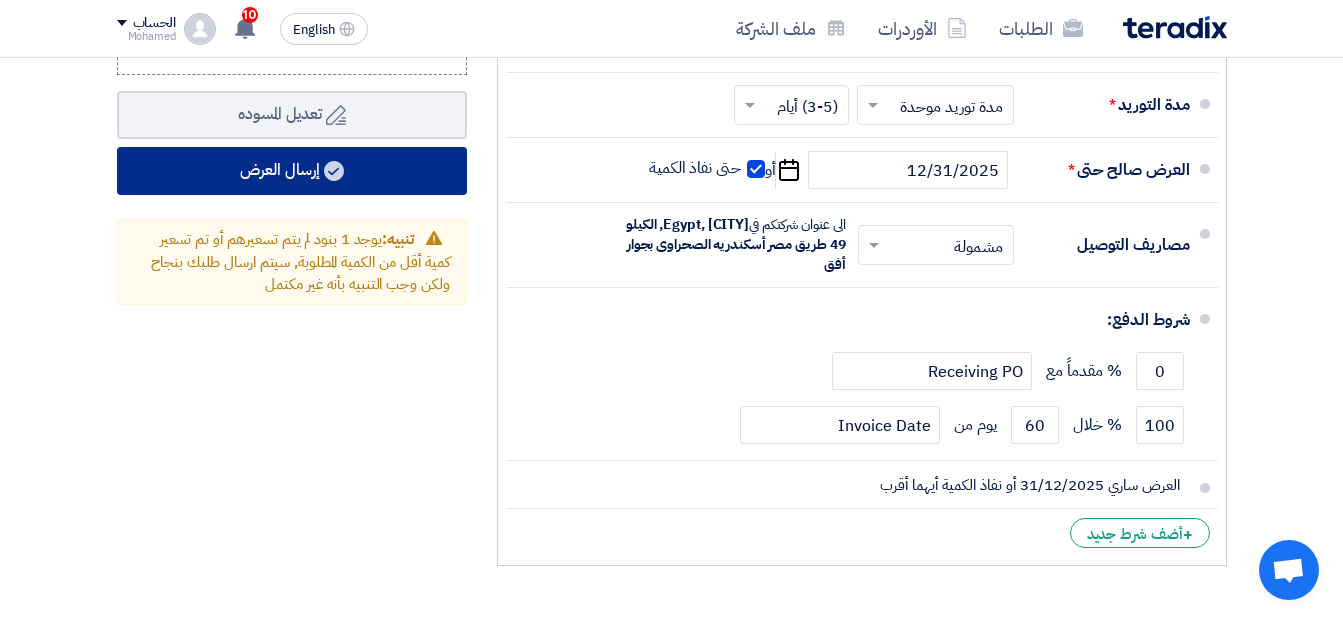 click on "إرسال العرض" 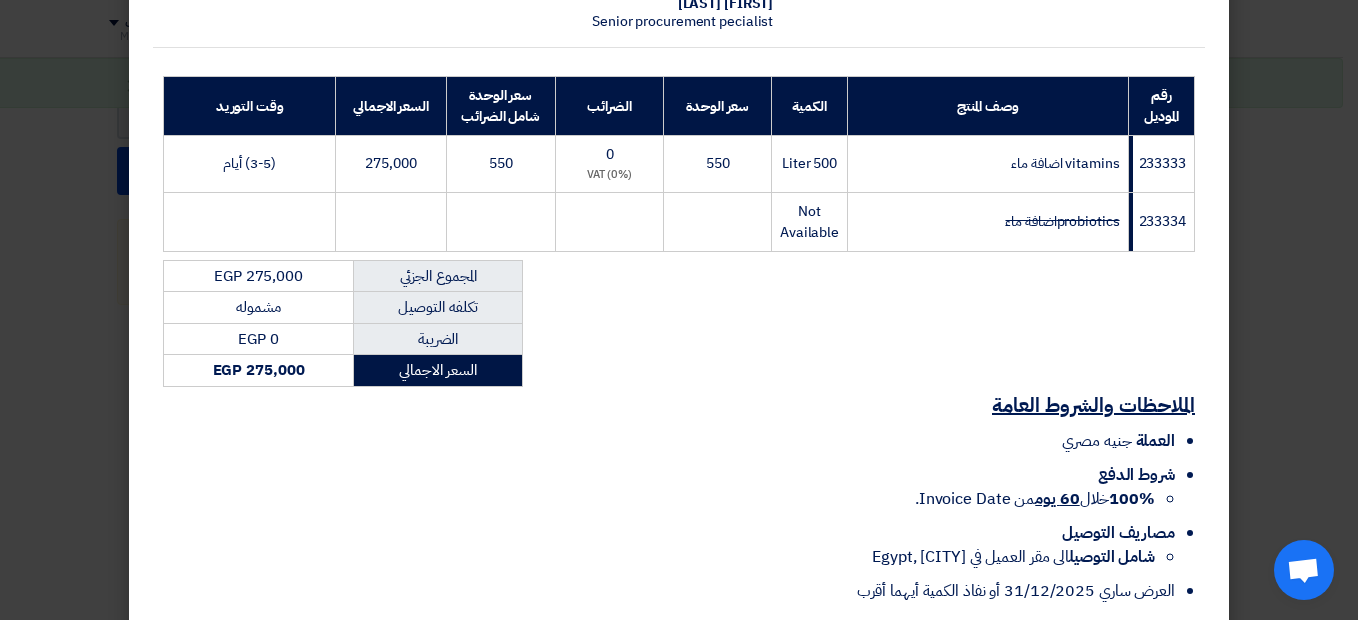 scroll, scrollTop: 0, scrollLeft: 0, axis: both 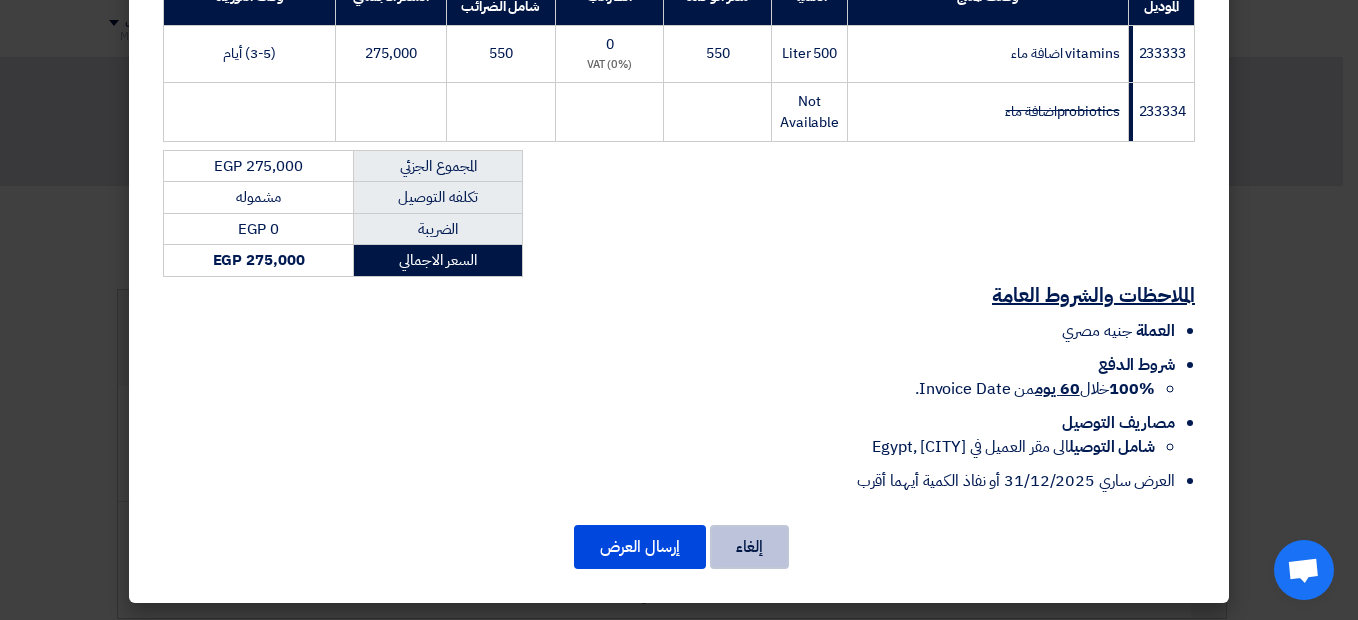 click on "إلغاء" 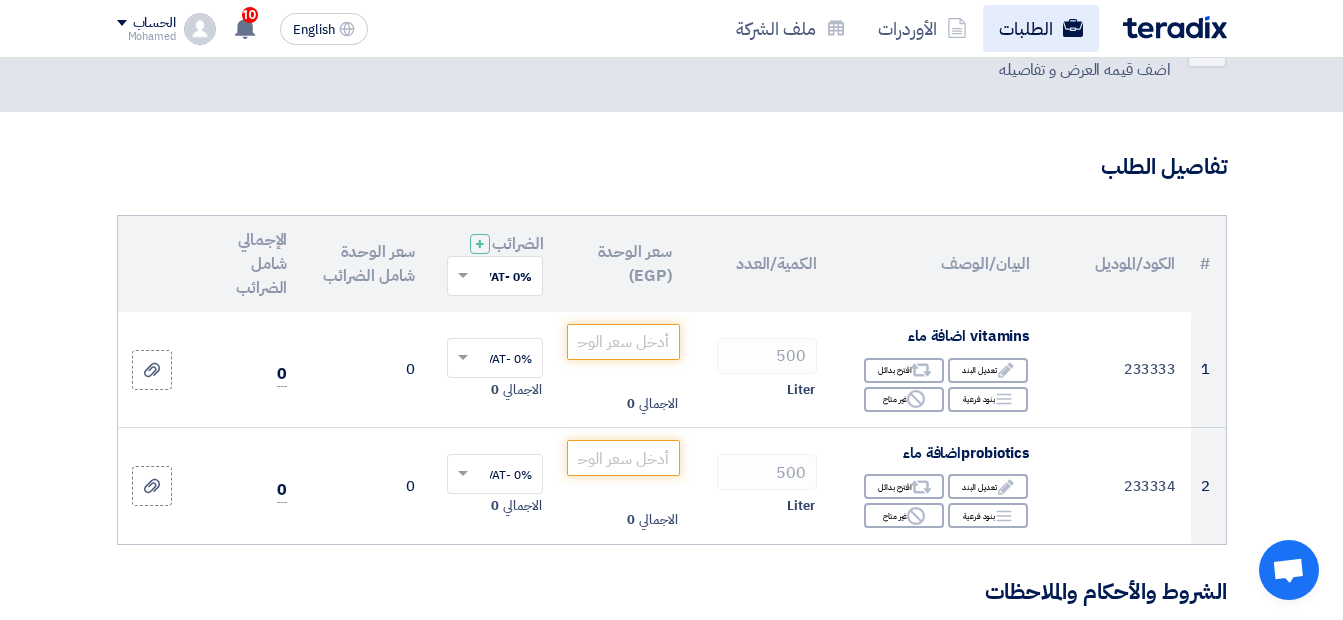 scroll, scrollTop: 200, scrollLeft: 0, axis: vertical 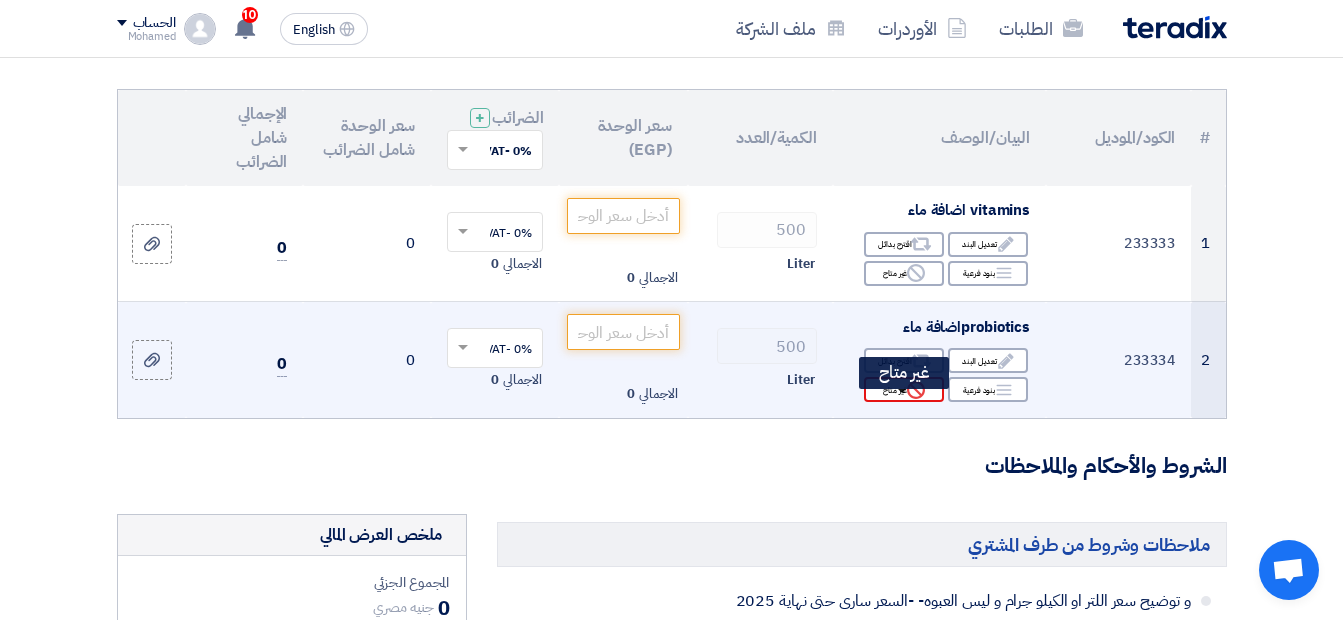 click on "Reject" 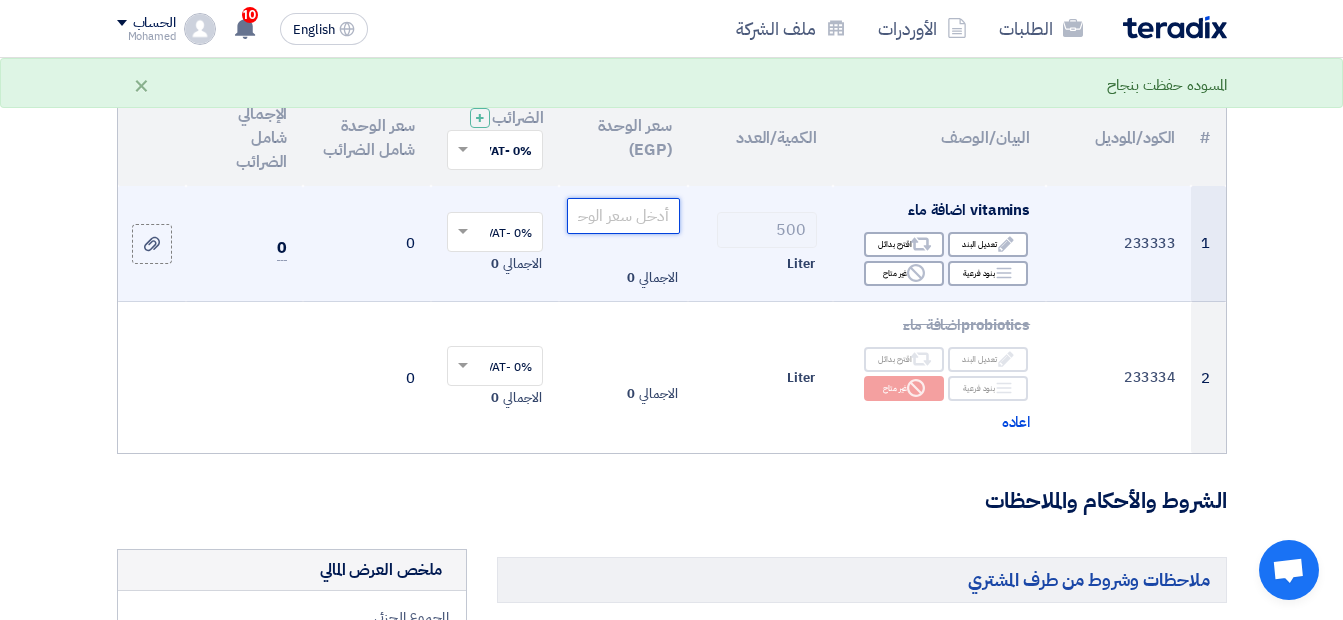 click 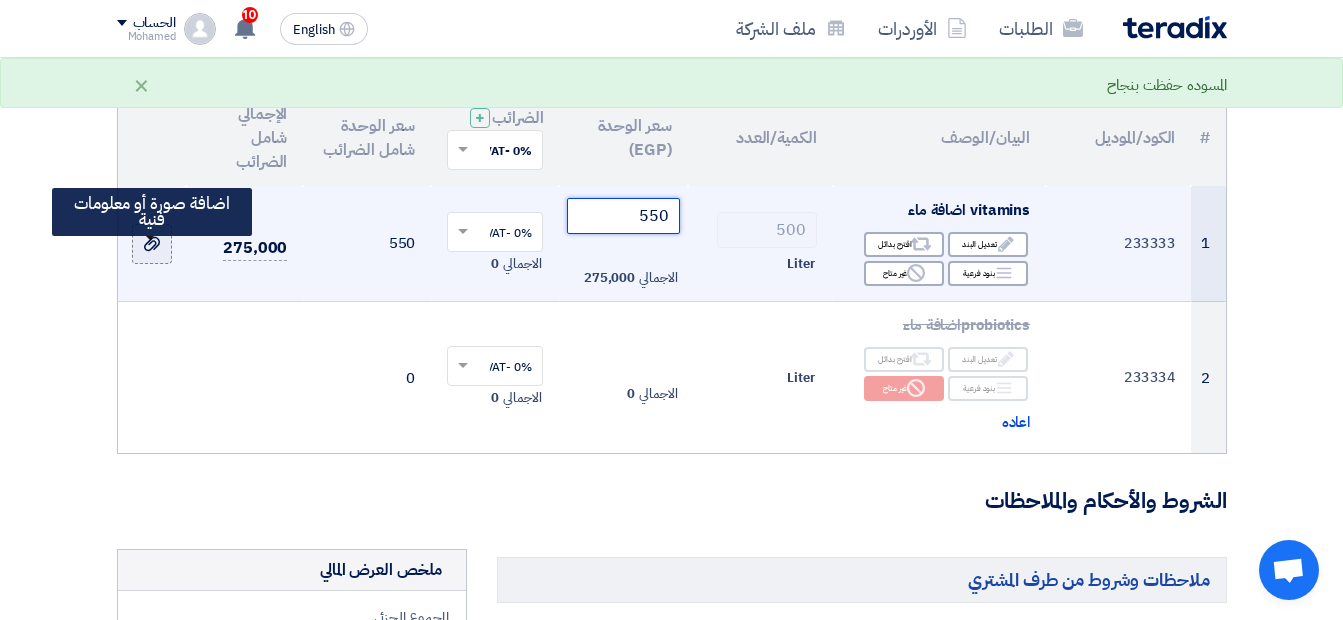 type on "550" 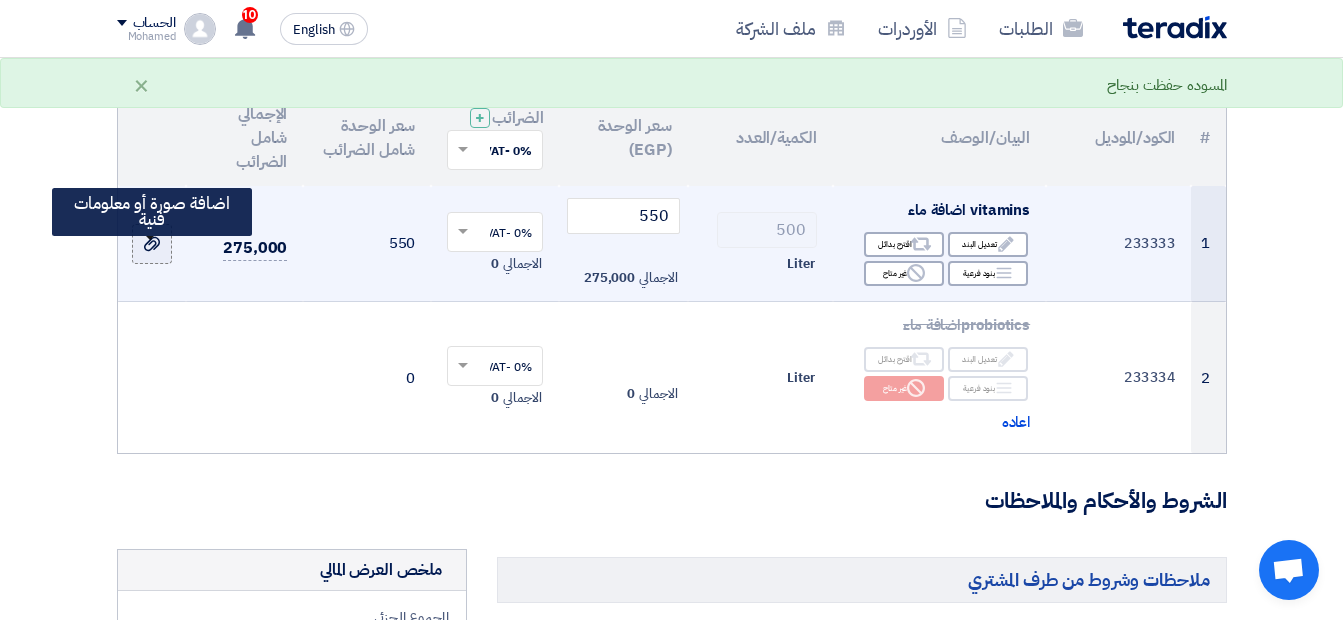 click 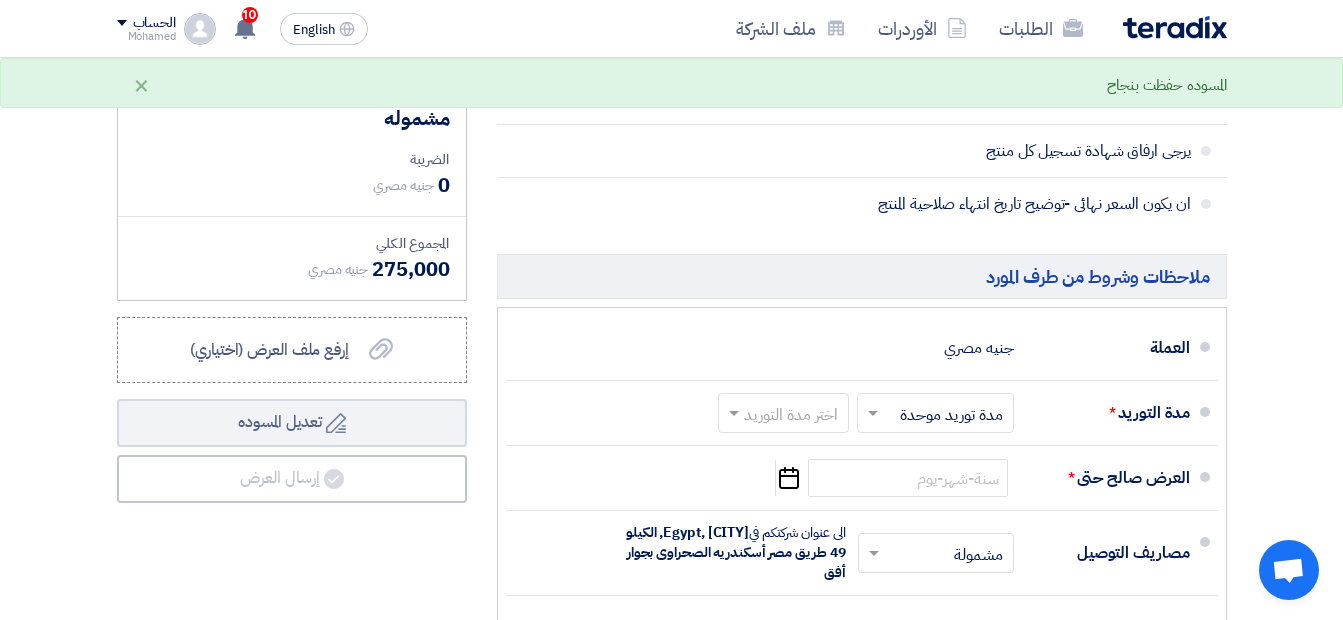 scroll, scrollTop: 800, scrollLeft: 0, axis: vertical 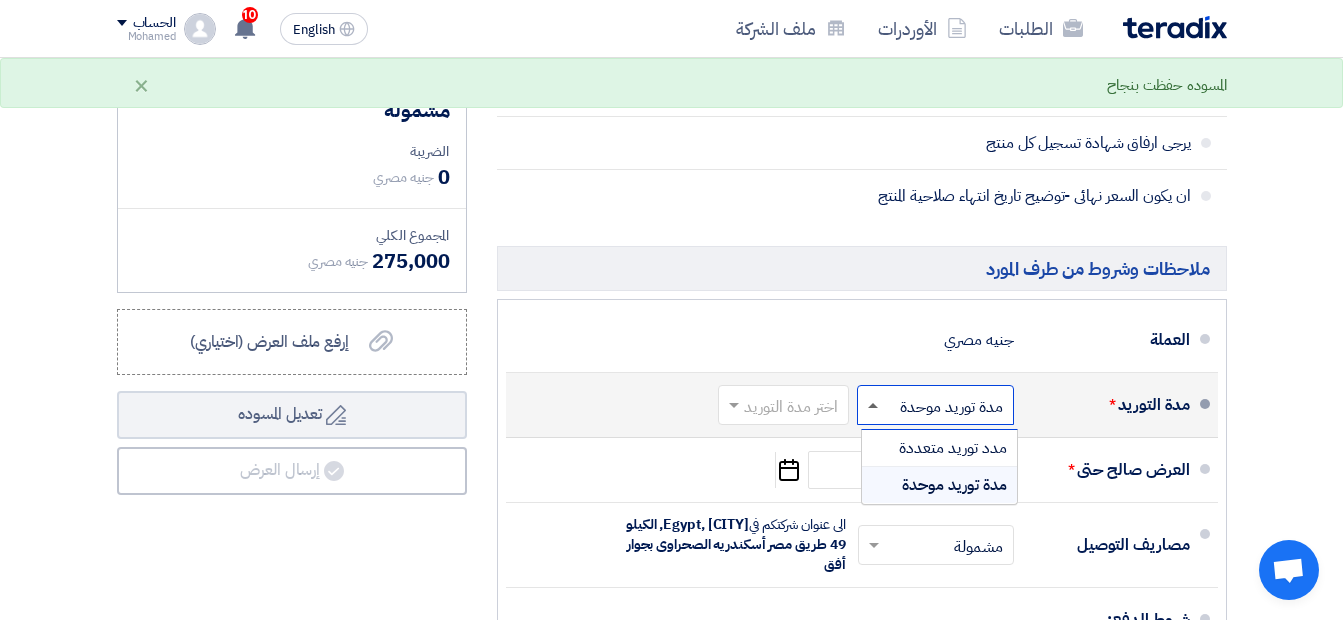 click 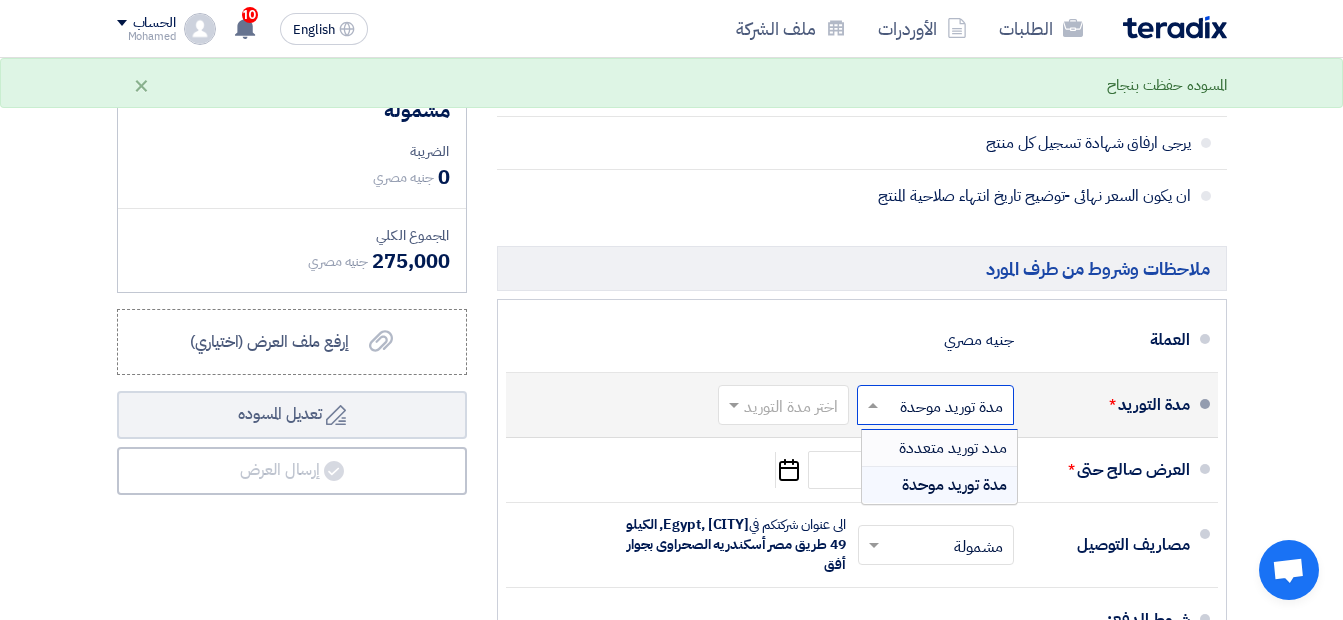 click 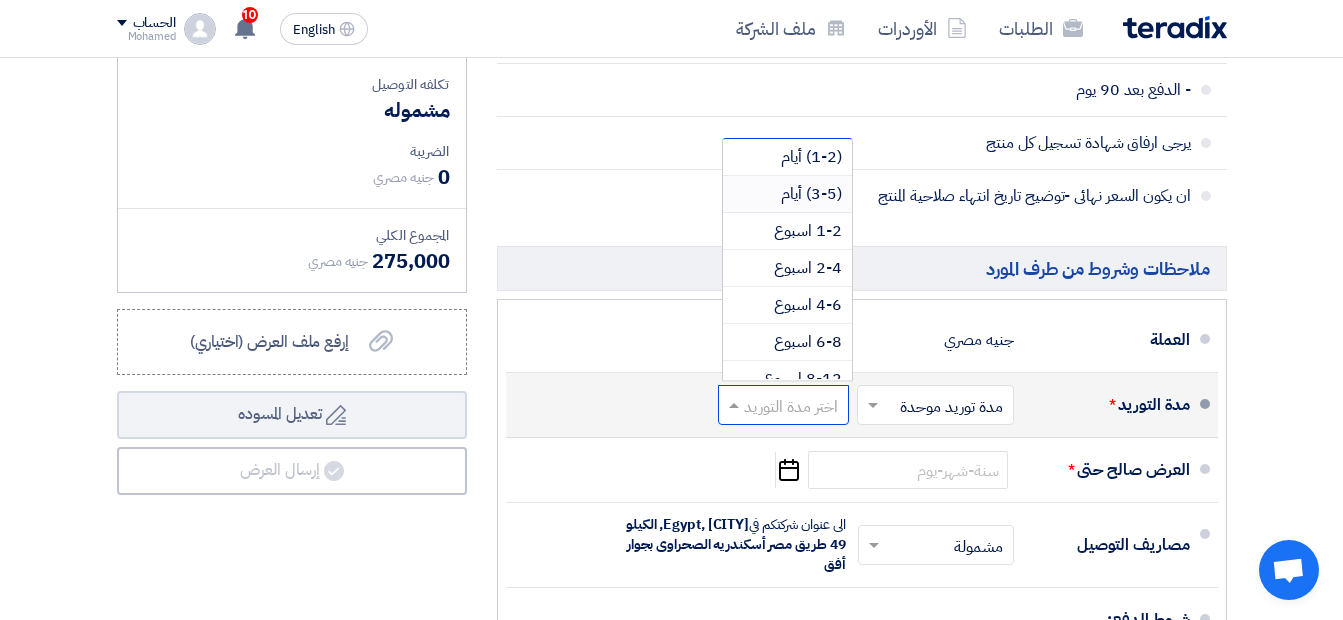 click on "(3-5) أيام" at bounding box center (811, 194) 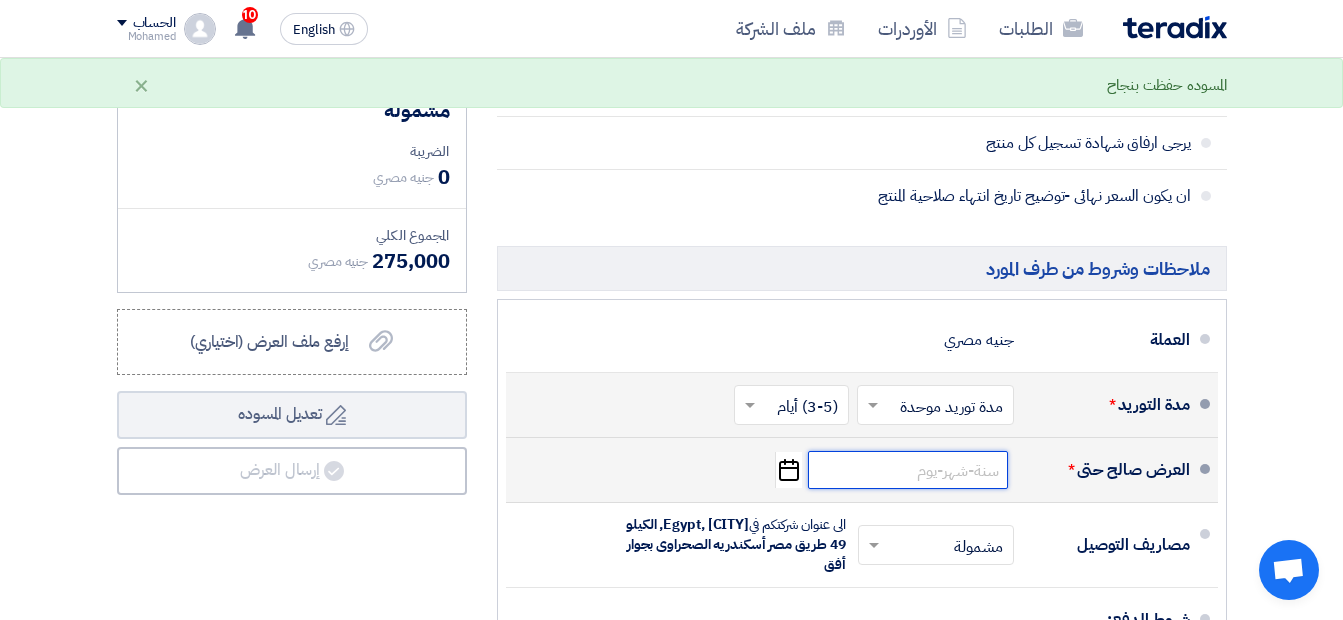 click 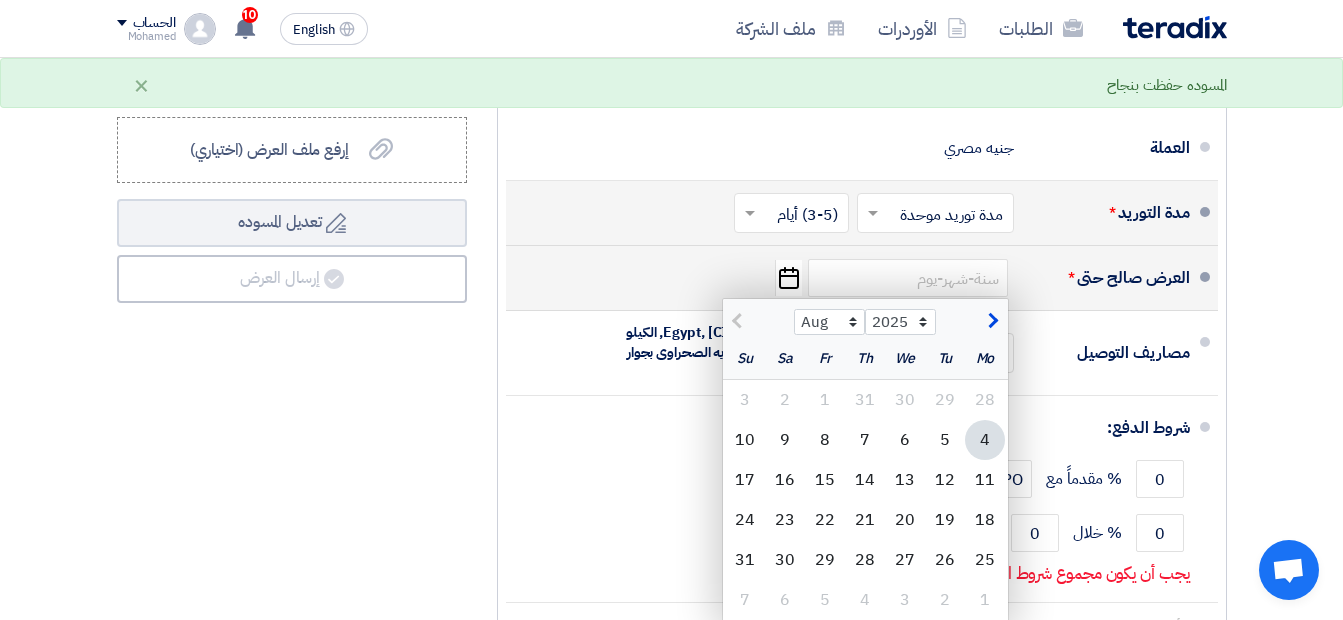 scroll, scrollTop: 1000, scrollLeft: 0, axis: vertical 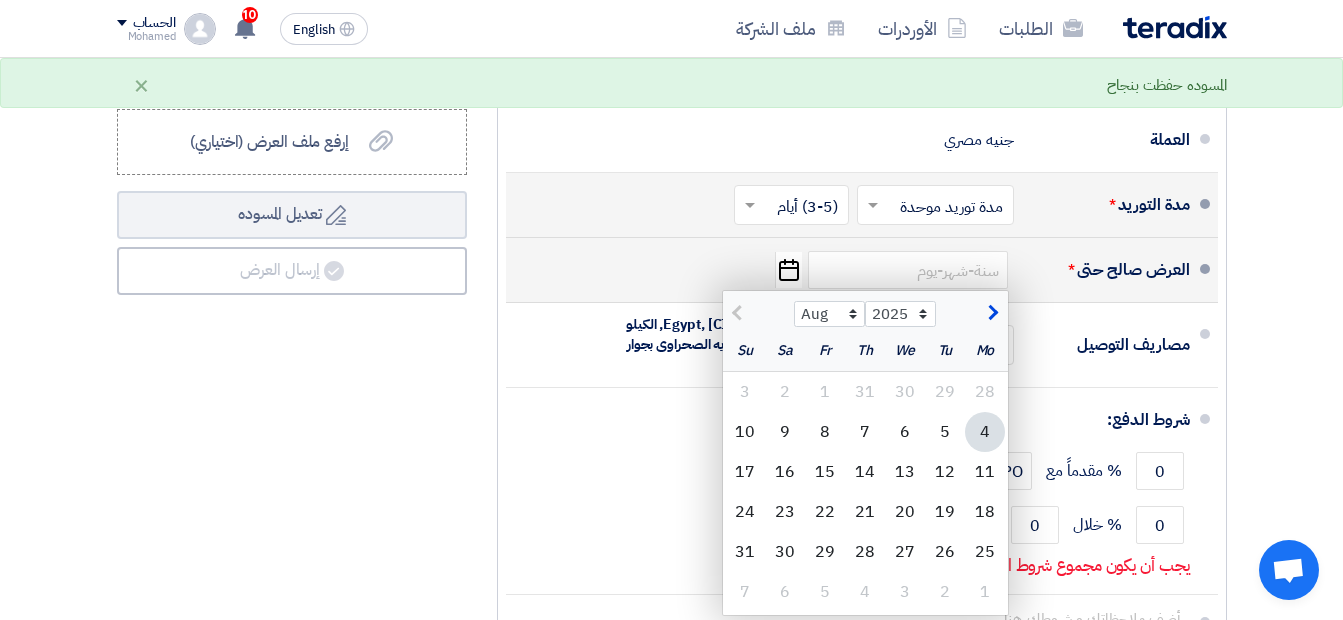 click 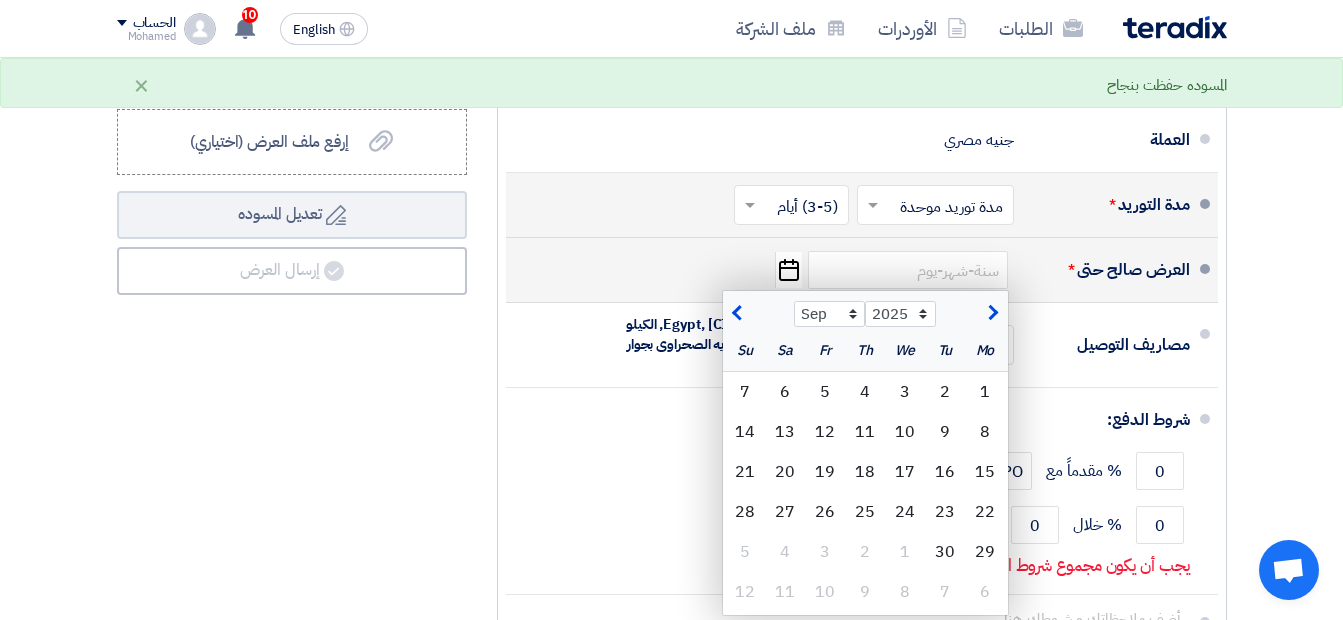 click 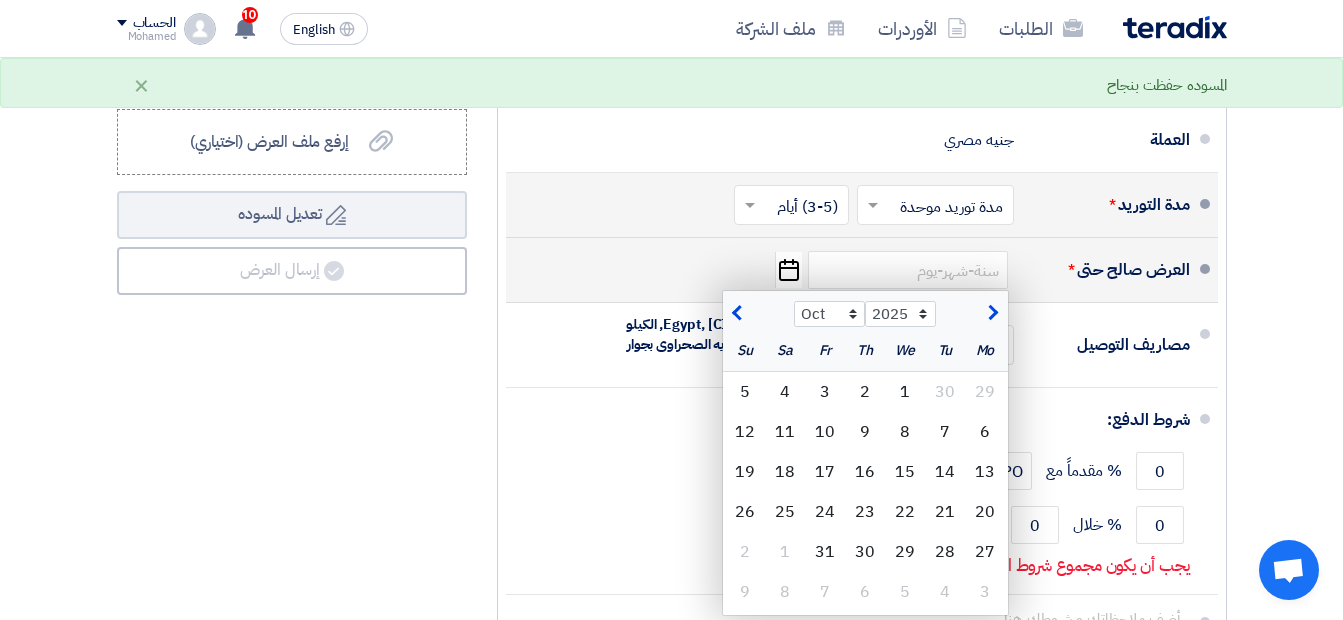 click 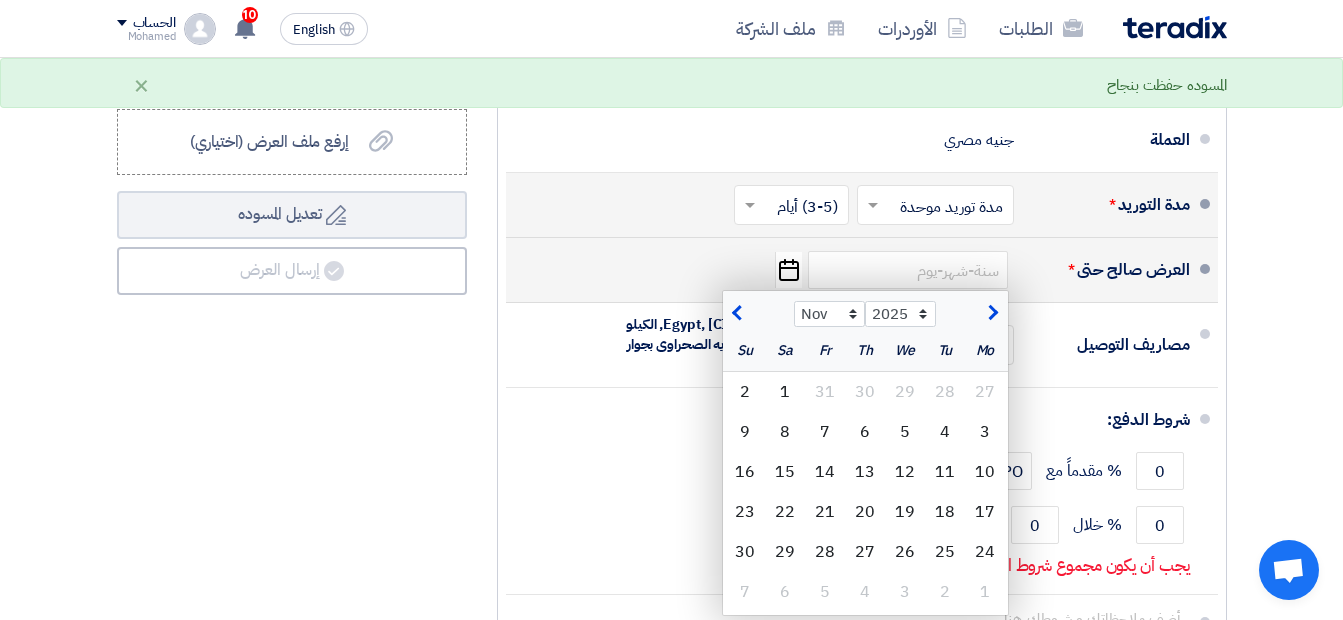 click 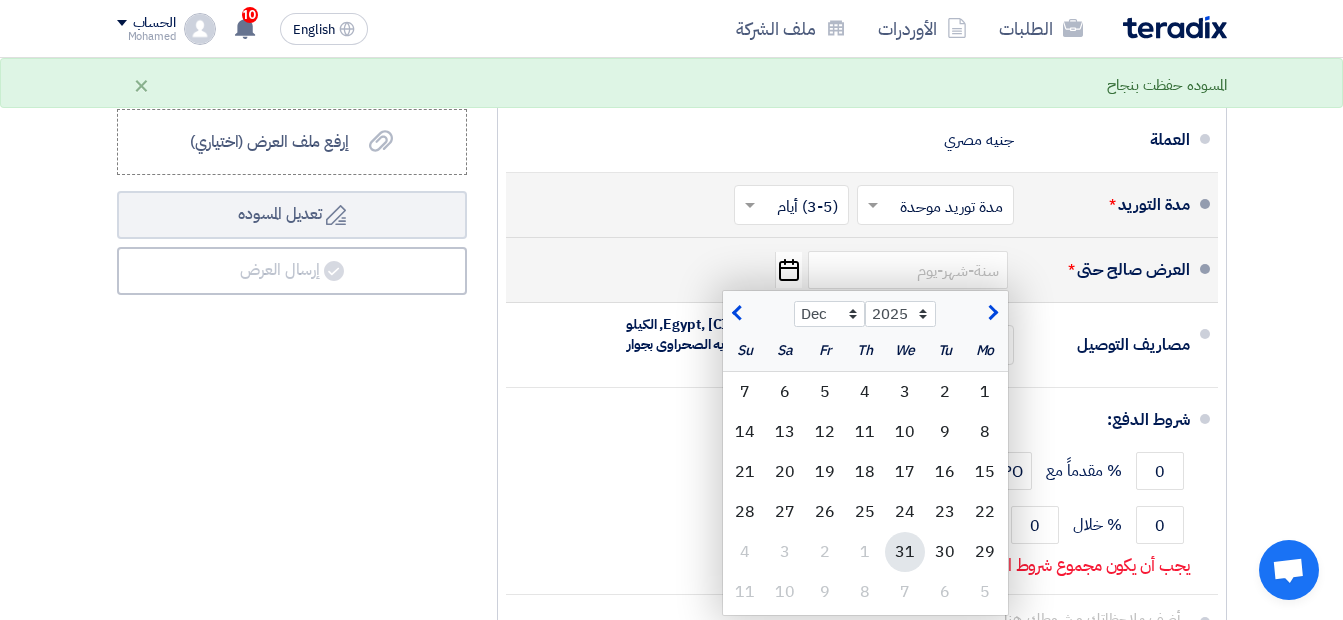 click on "31" 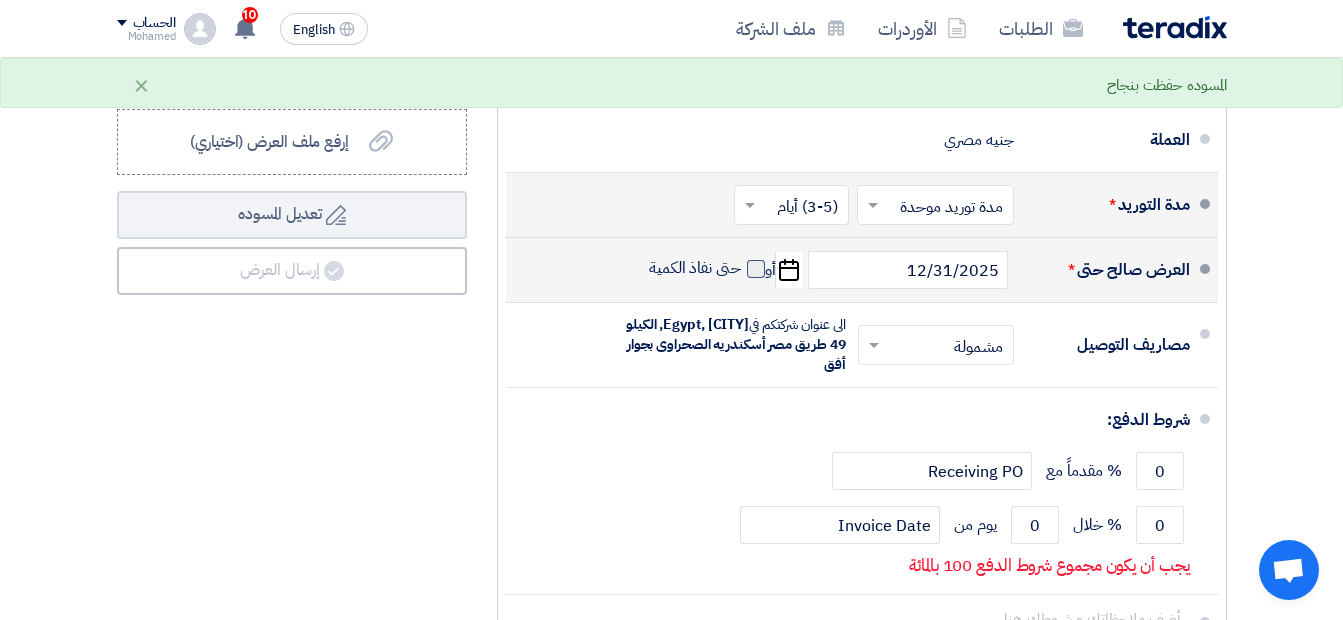 click 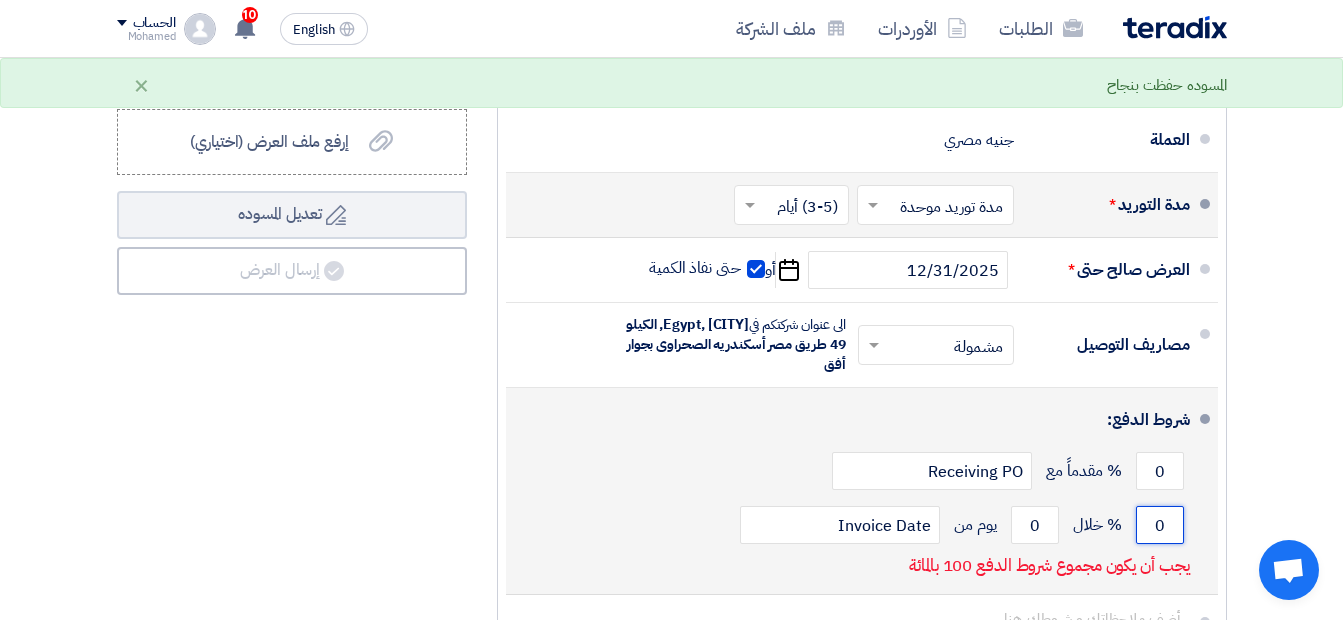 click on "0" 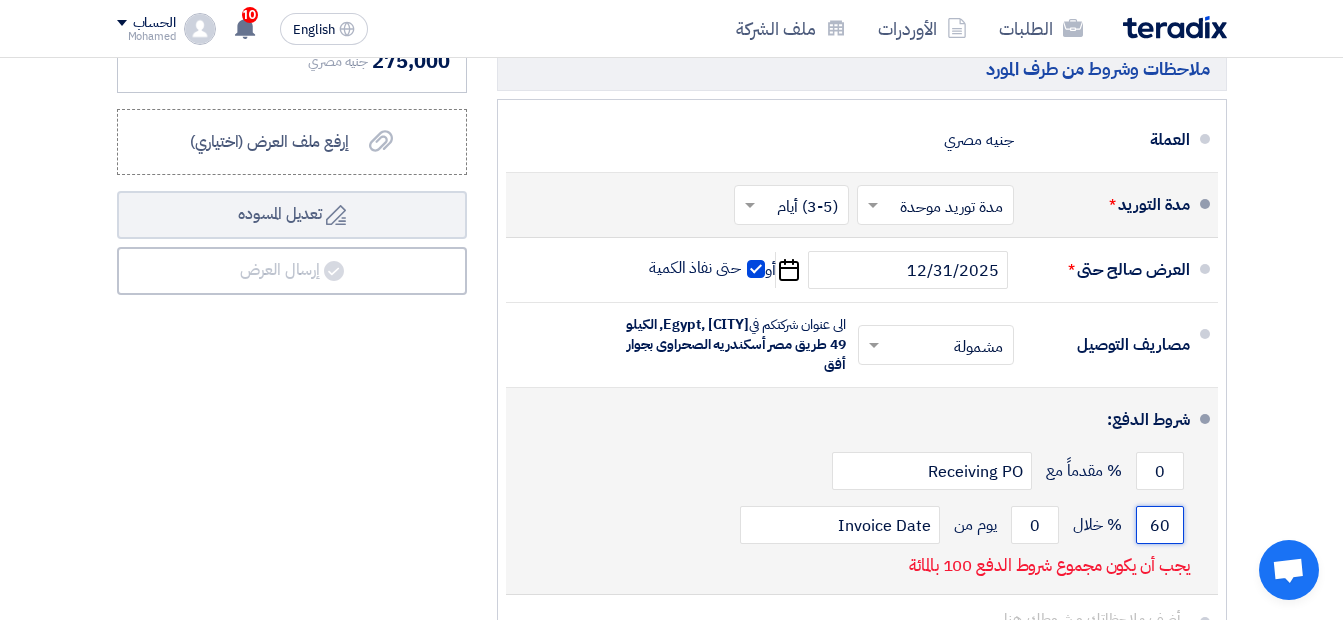 click on "60" 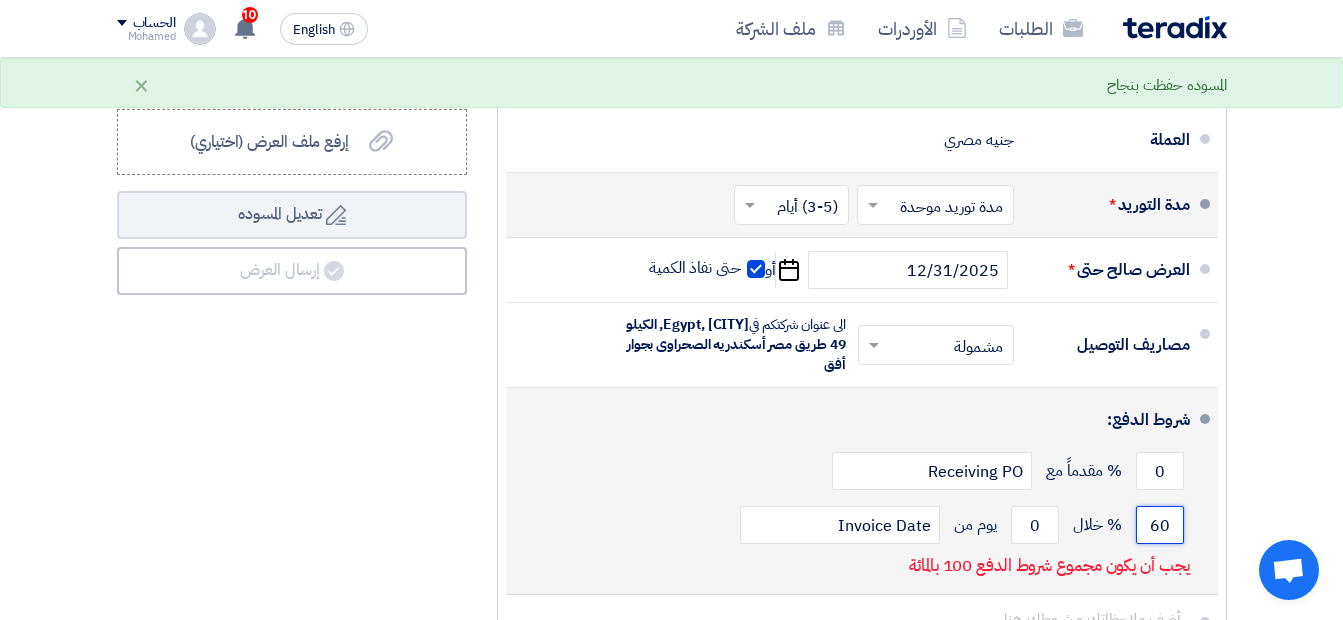 click on "60" 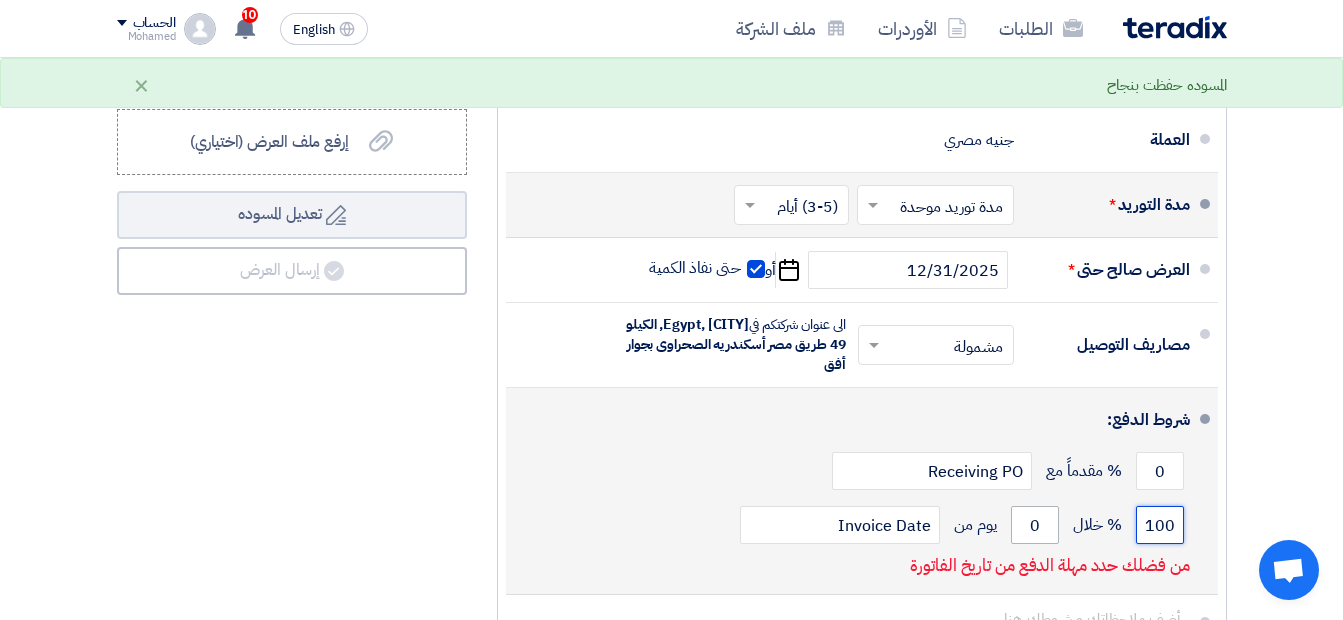 type on "100" 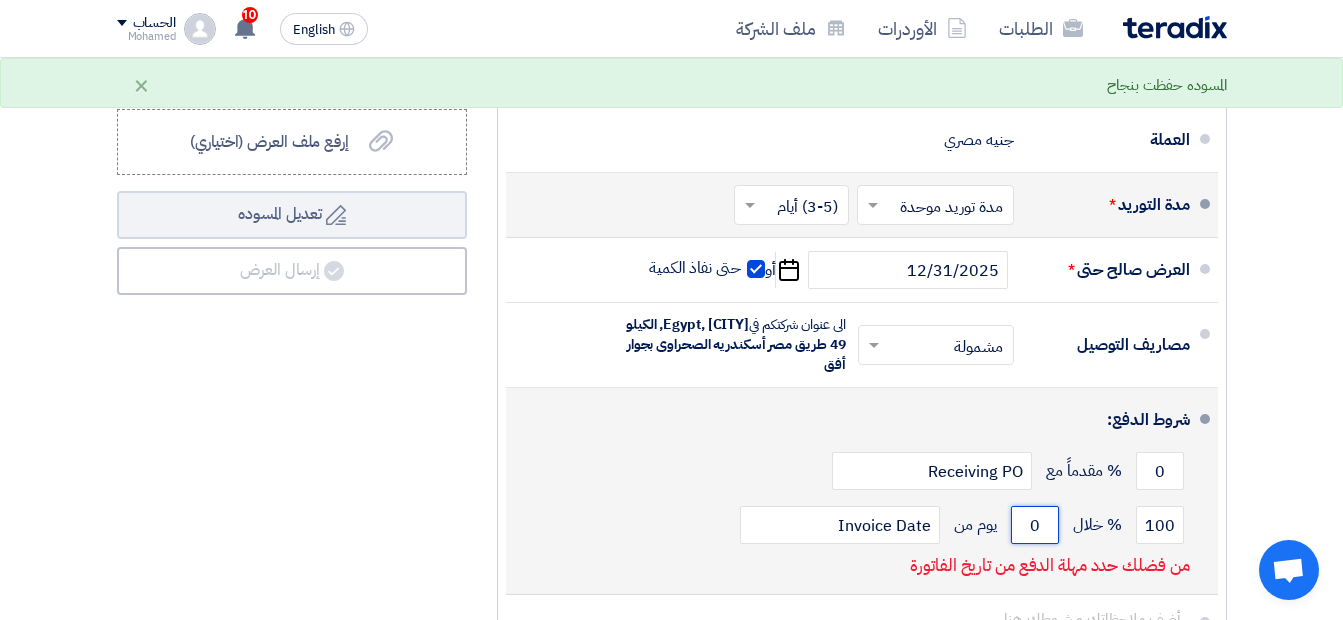 click on "0" 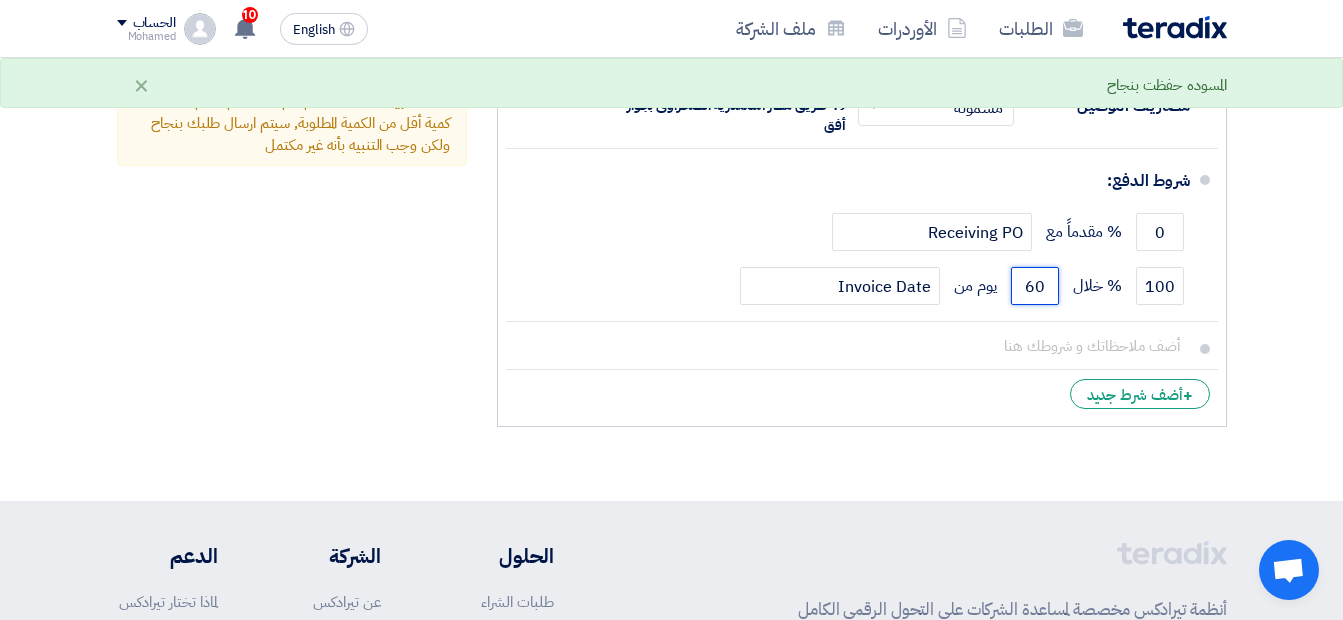scroll, scrollTop: 1300, scrollLeft: 0, axis: vertical 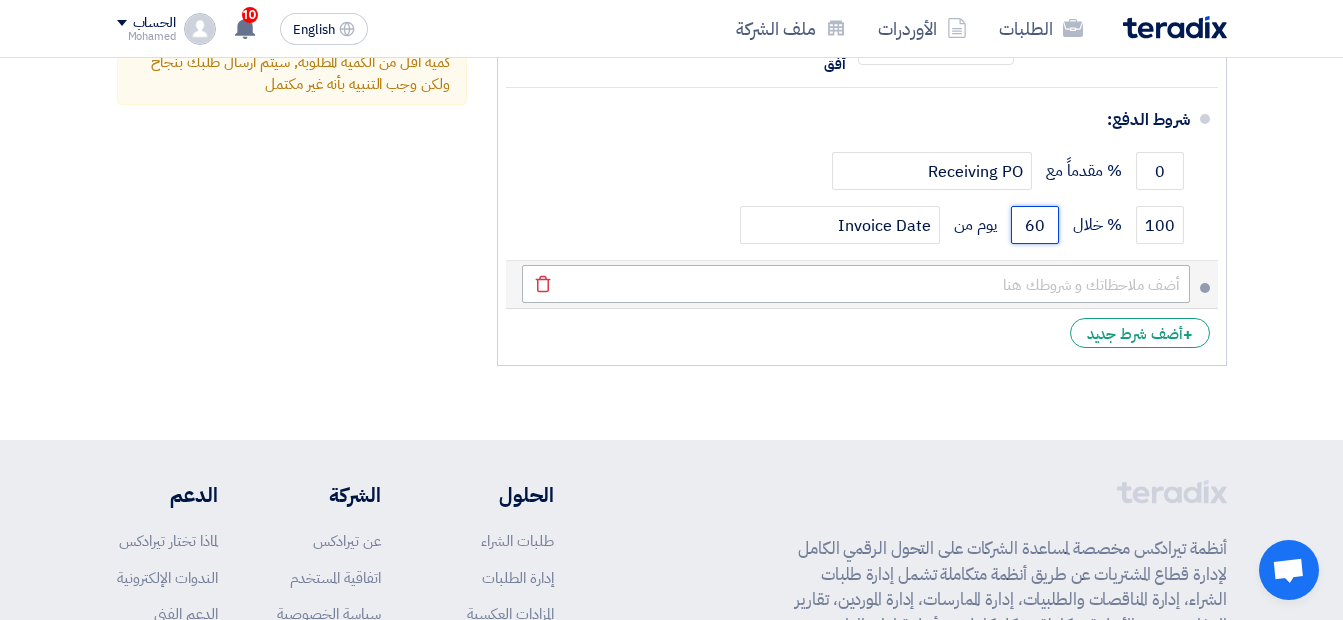 type on "60" 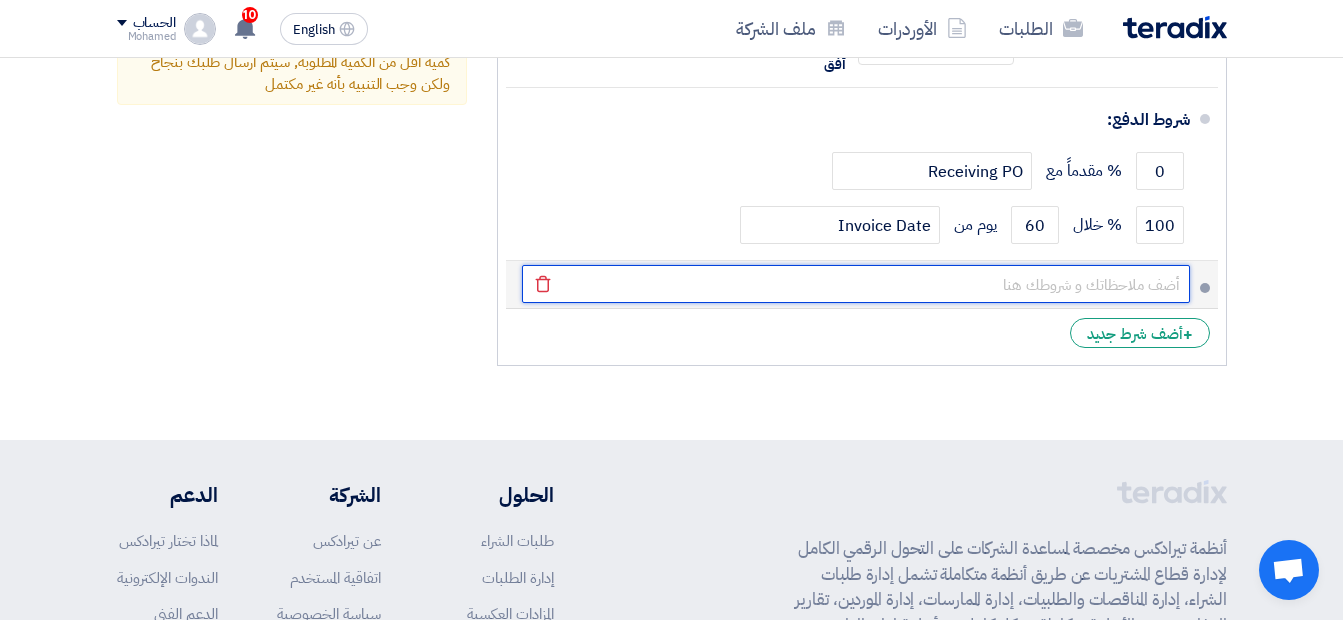 click 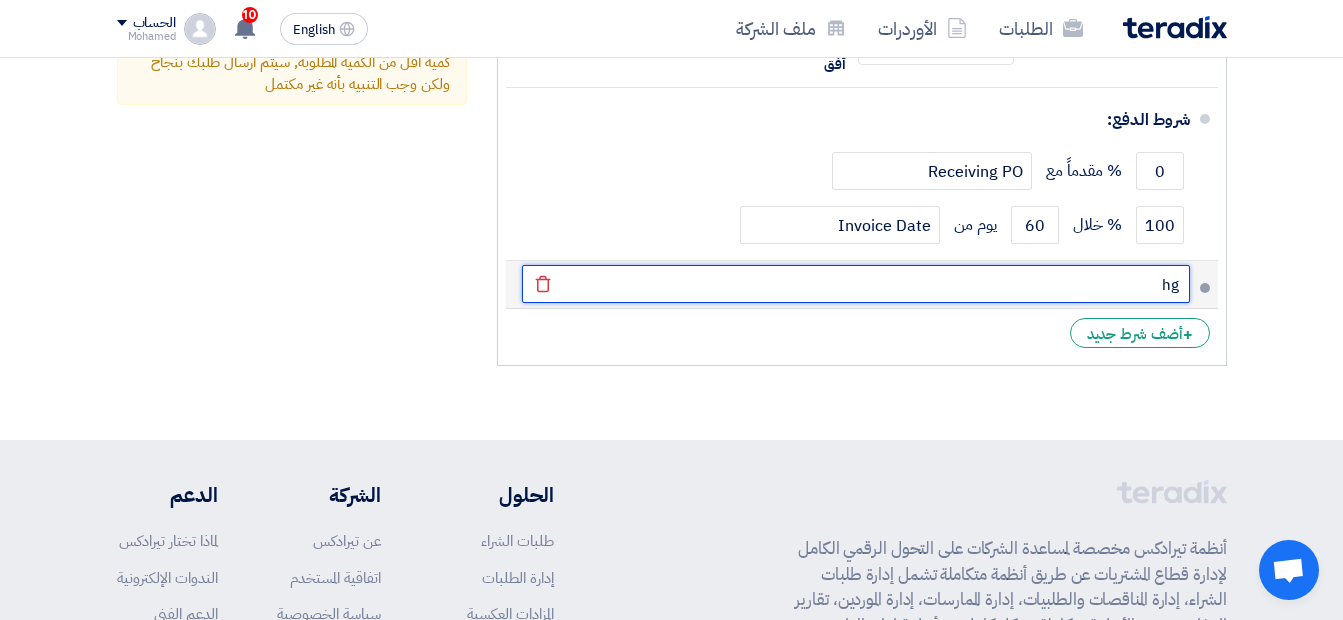 type on "h" 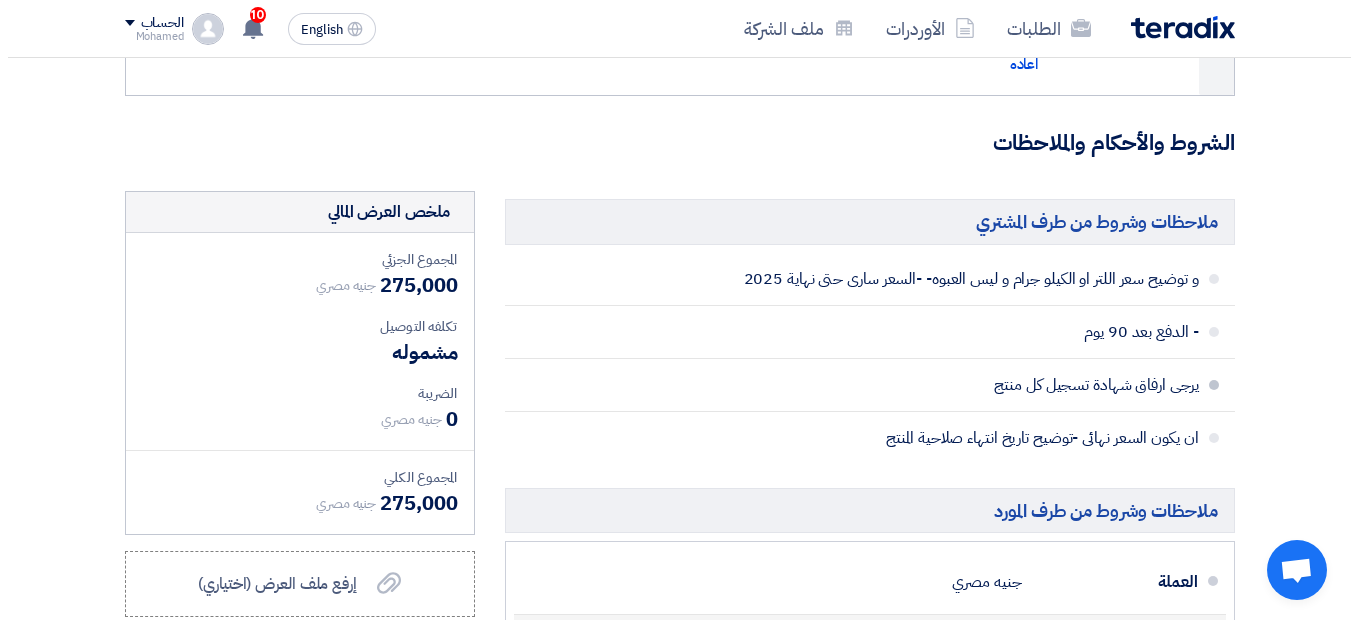 scroll, scrollTop: 1100, scrollLeft: 0, axis: vertical 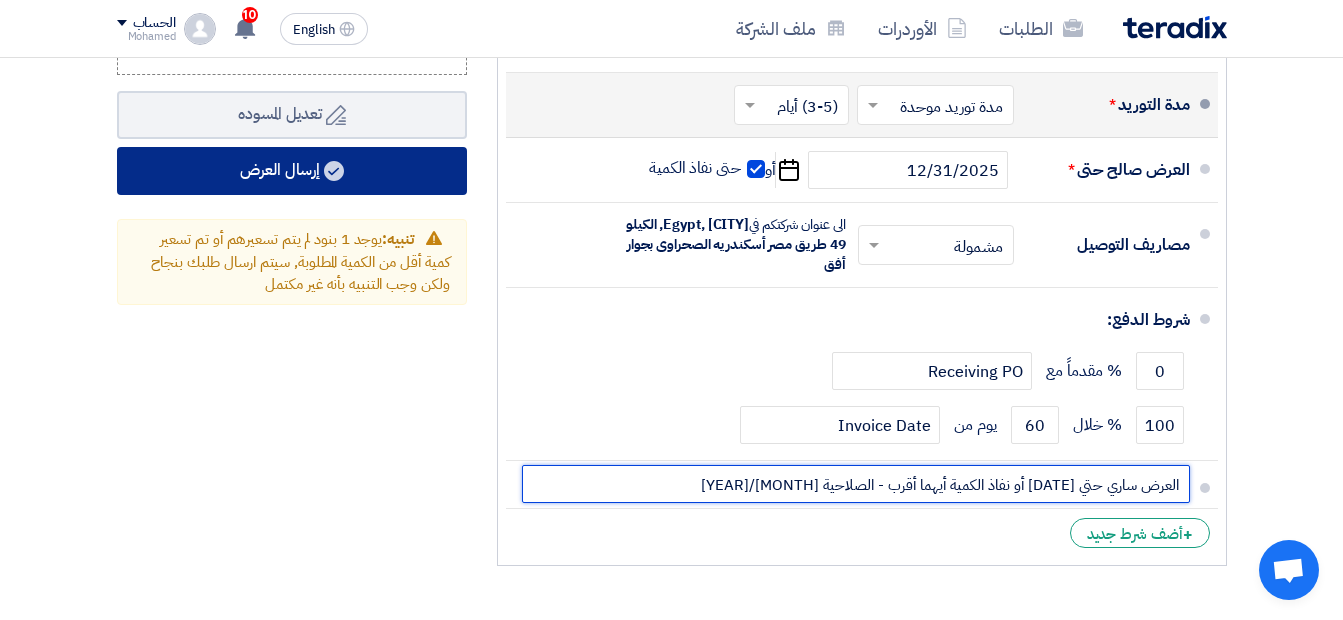 type on "العرض ساري حتي [DATE] أو نفاذ الكمية أيهما أقرب - الصلاحية [MONTH]/[YEAR]" 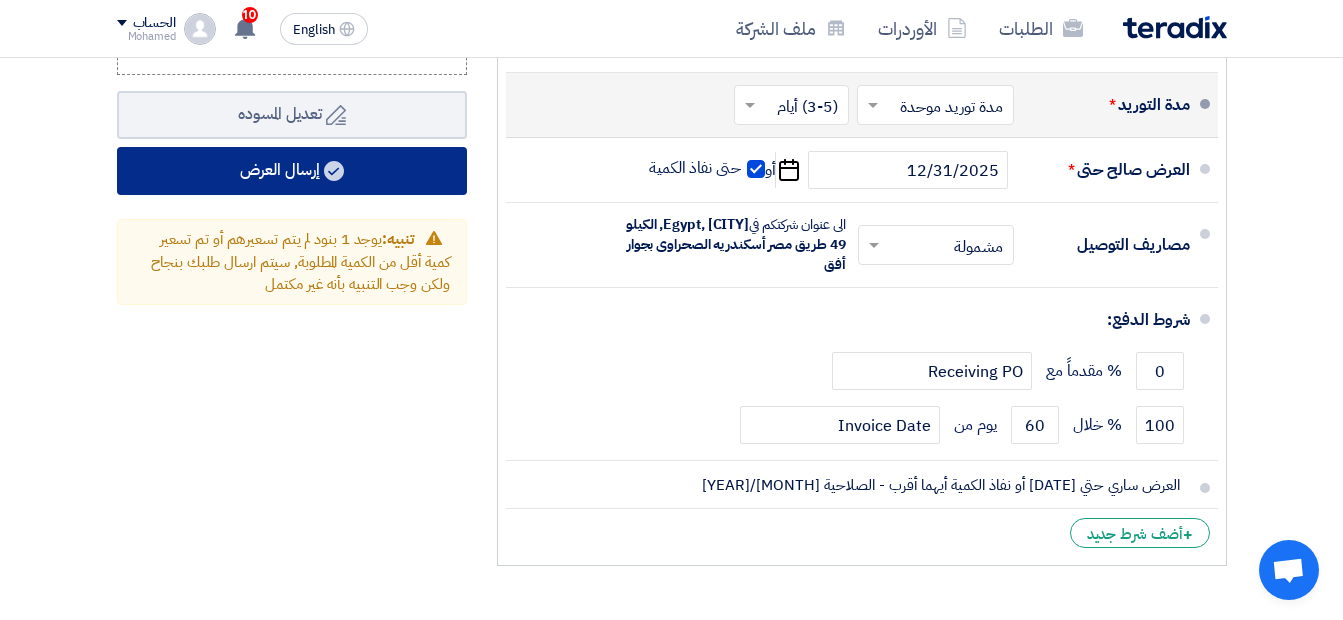 click on "إرسال العرض" 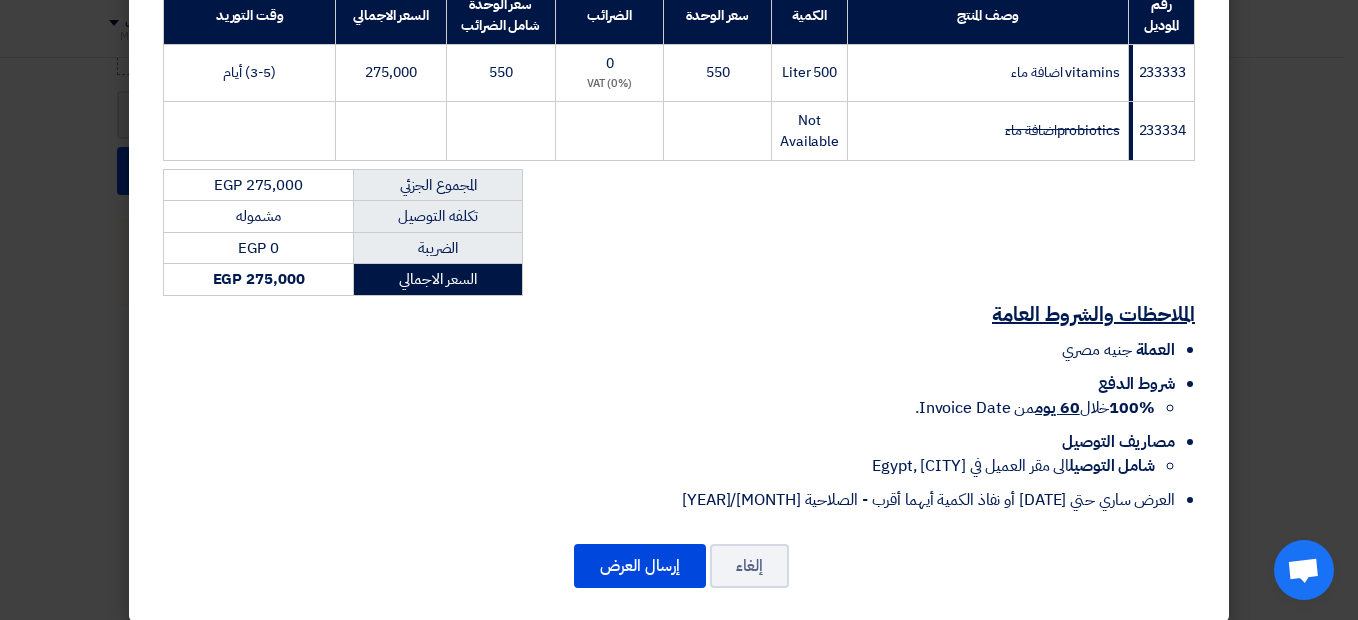 scroll, scrollTop: 354, scrollLeft: 0, axis: vertical 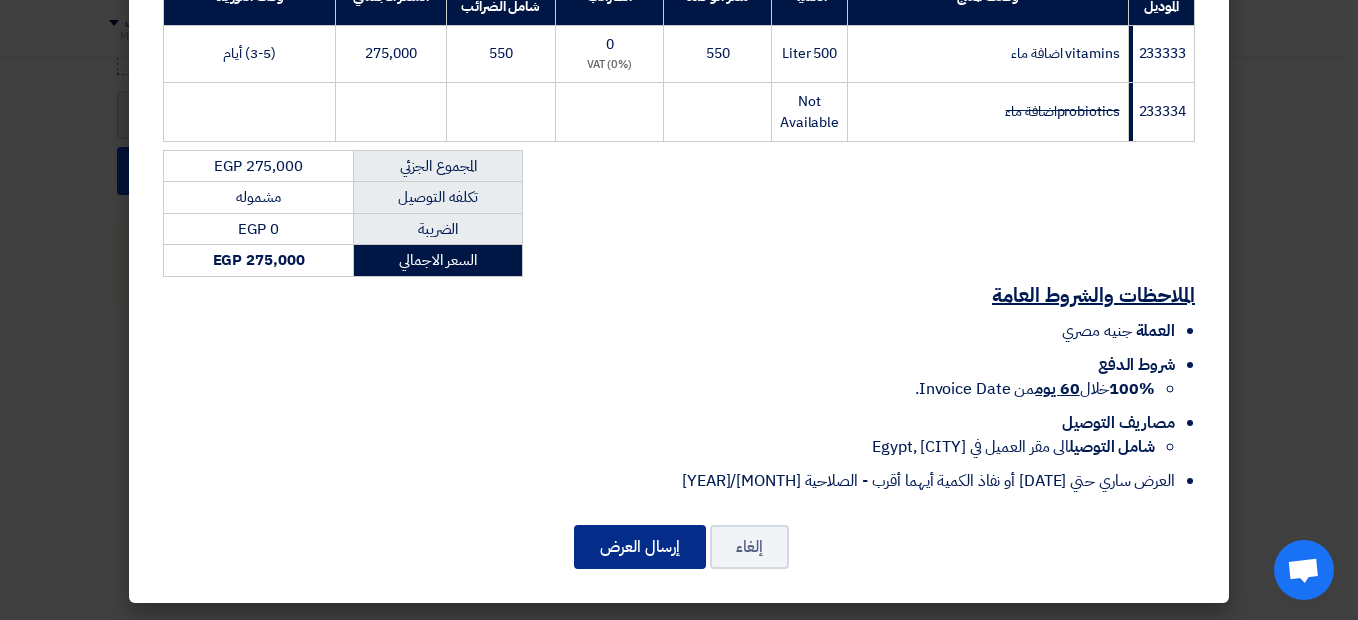 click on "إرسال العرض" 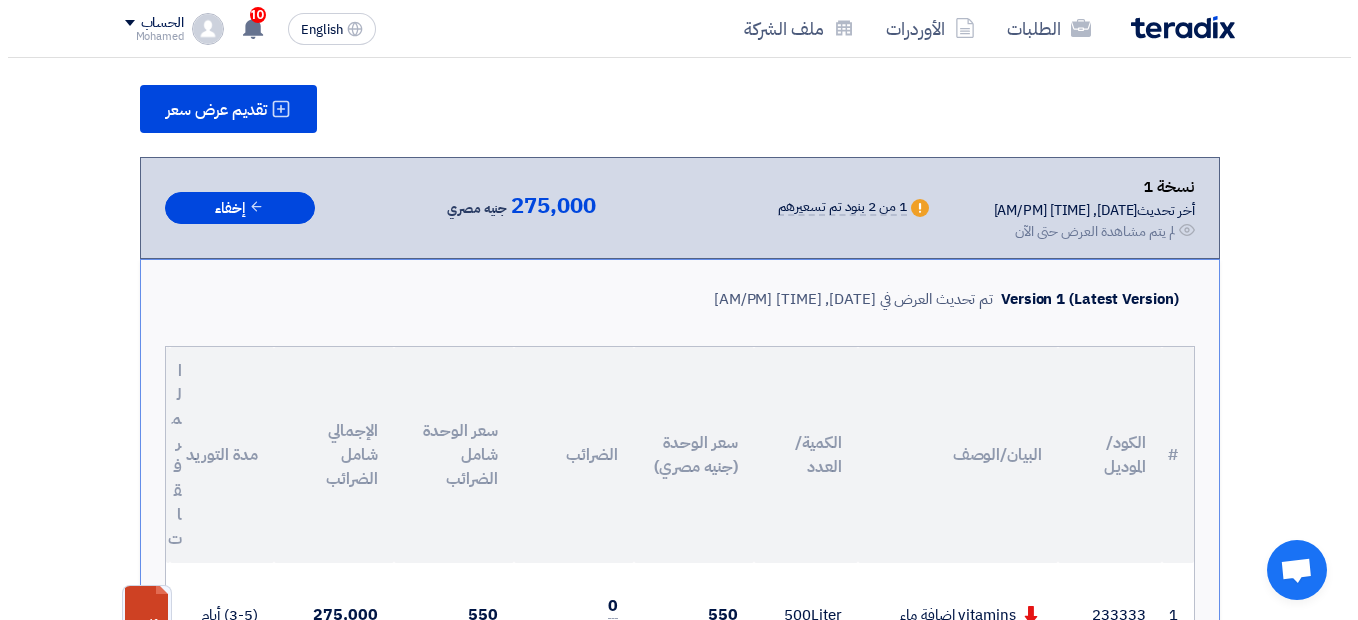scroll, scrollTop: 163, scrollLeft: 0, axis: vertical 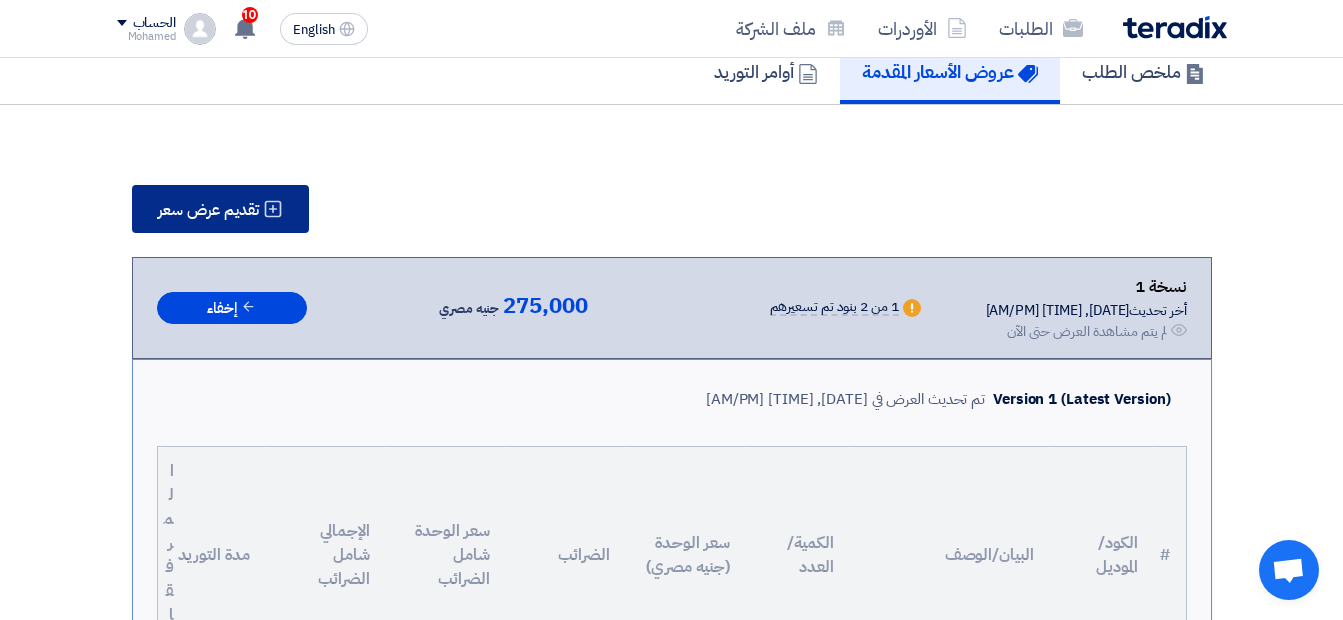 click on "تقديم عرض سعر" 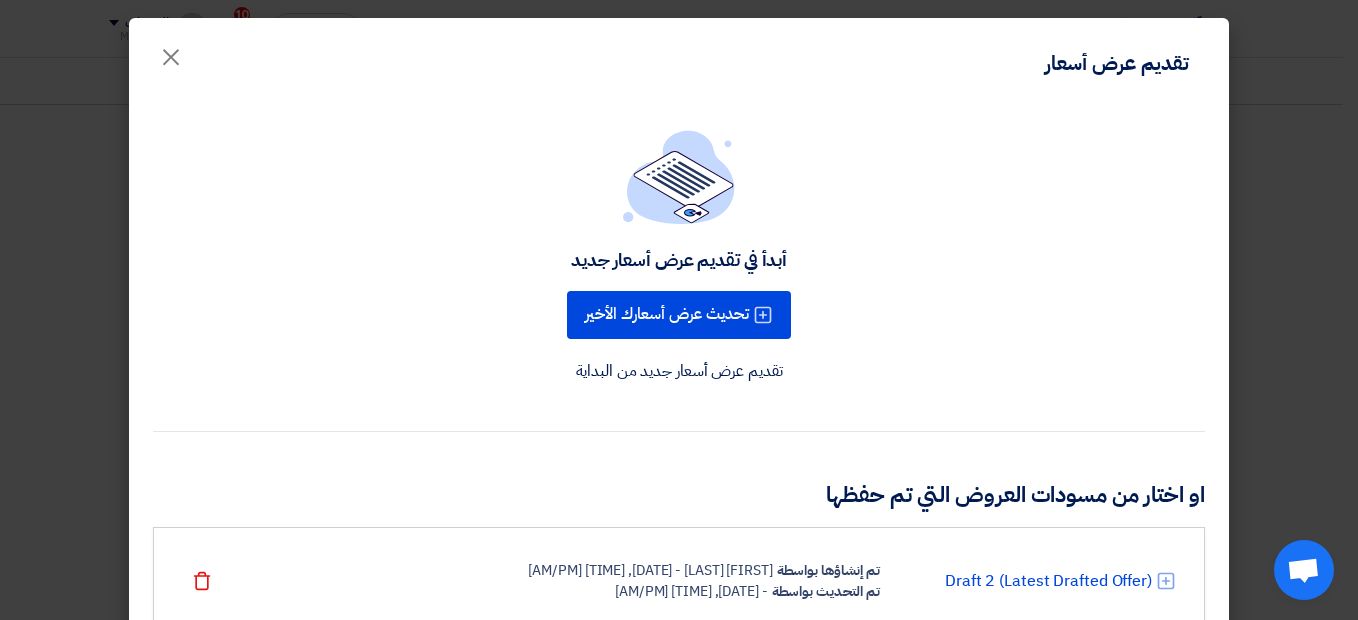 click on "تقديم عرض أسعار جديد من البداية" 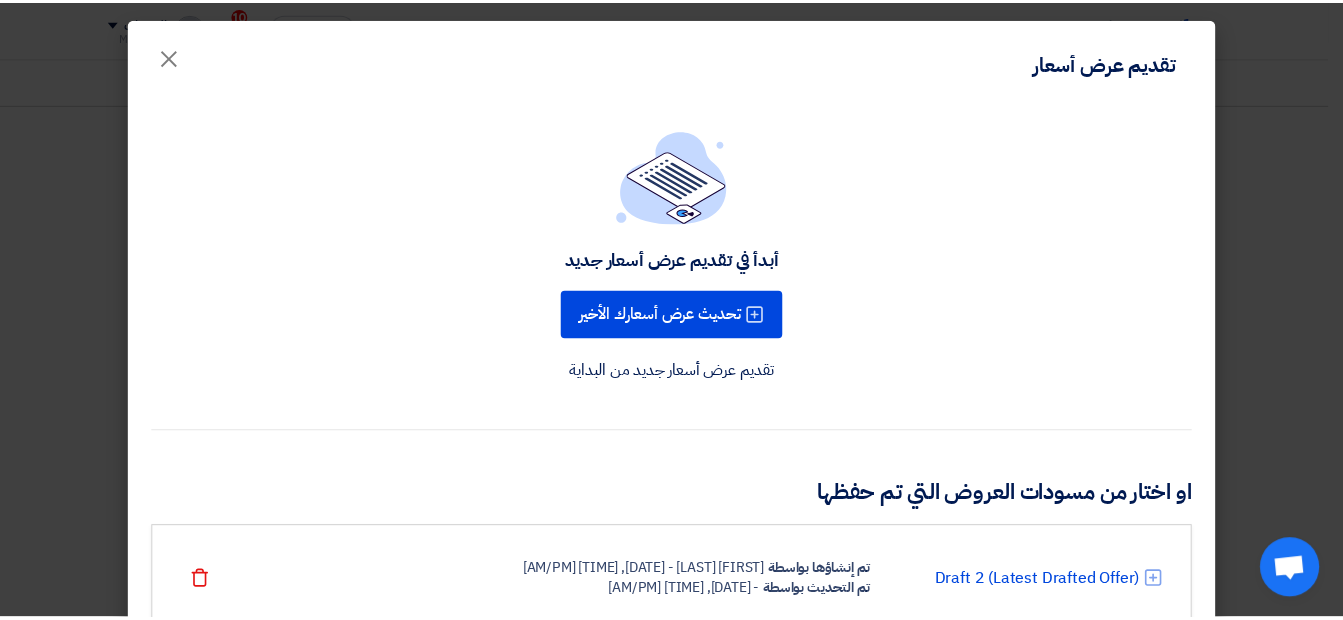 scroll, scrollTop: 0, scrollLeft: 0, axis: both 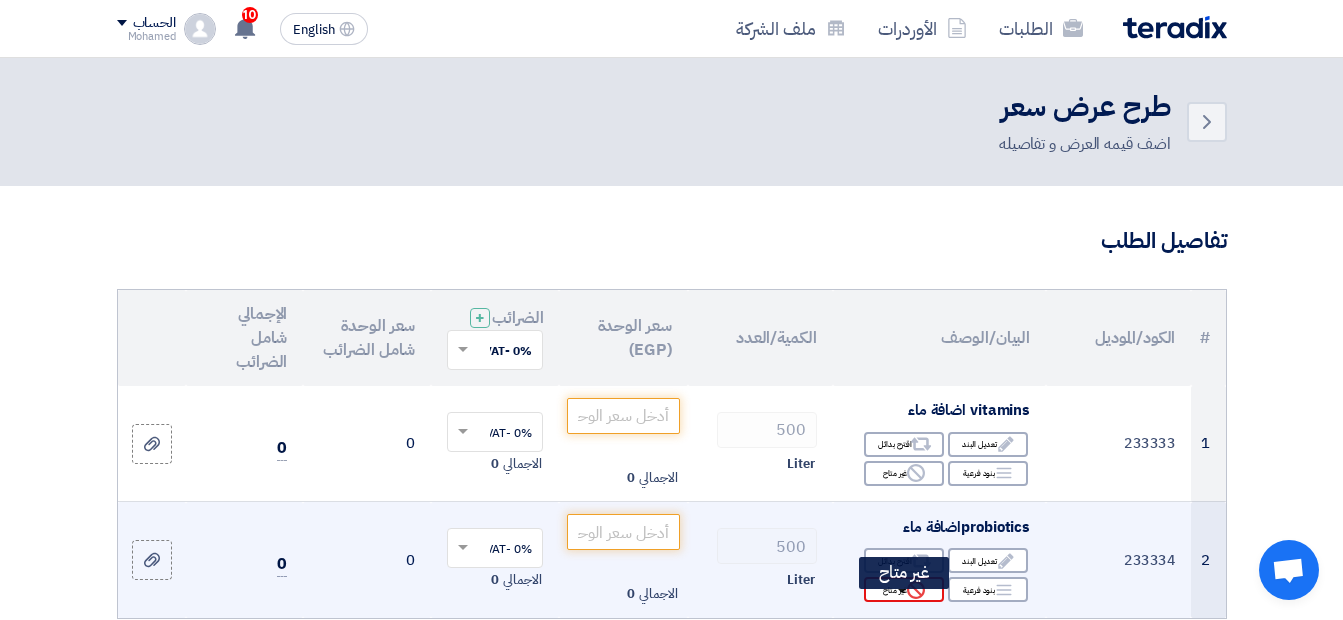 click on "Reject
غير متاح" 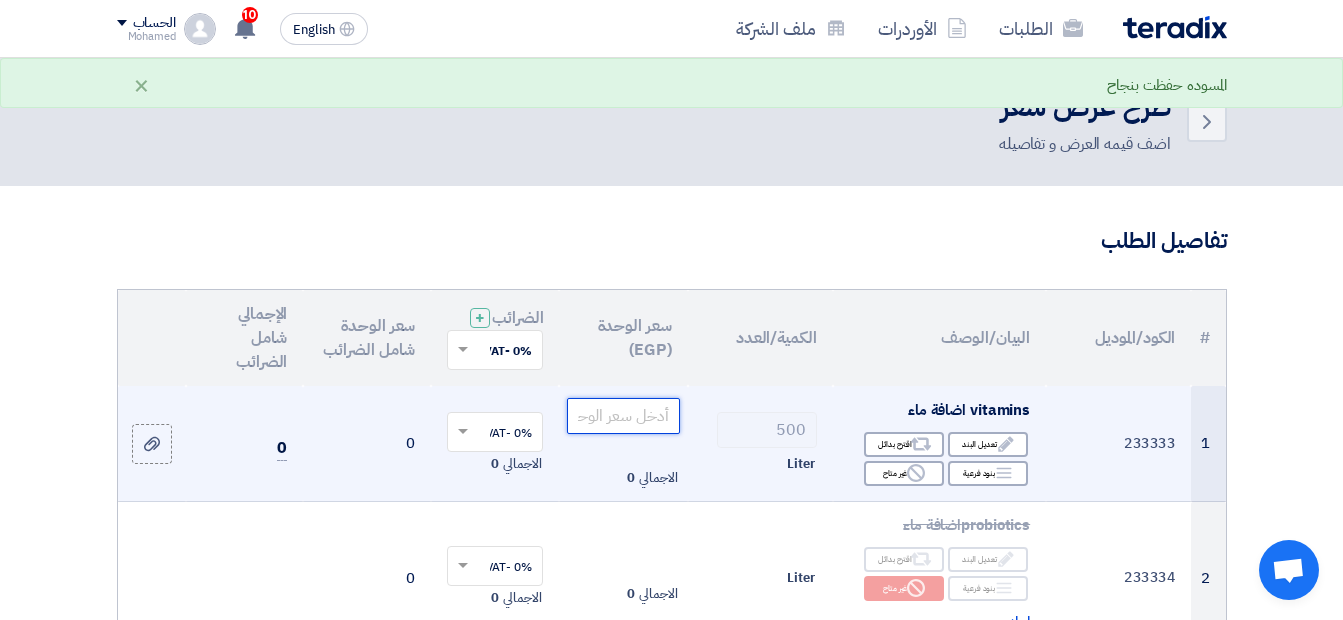 click 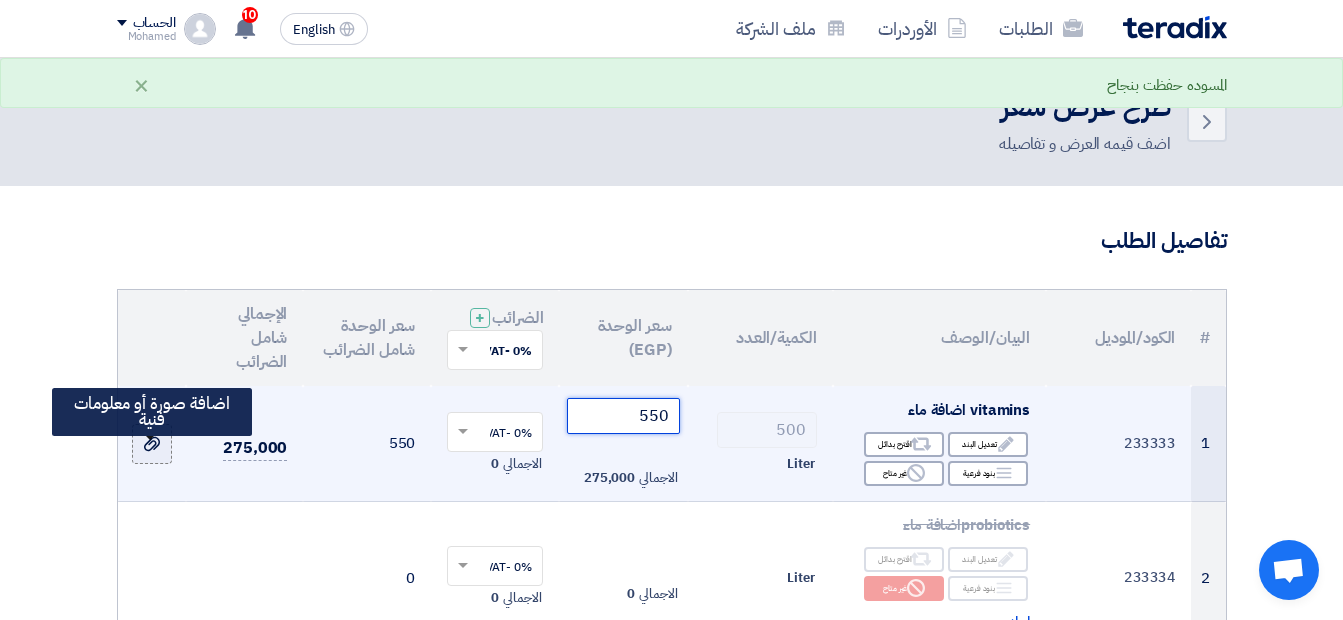 type on "550" 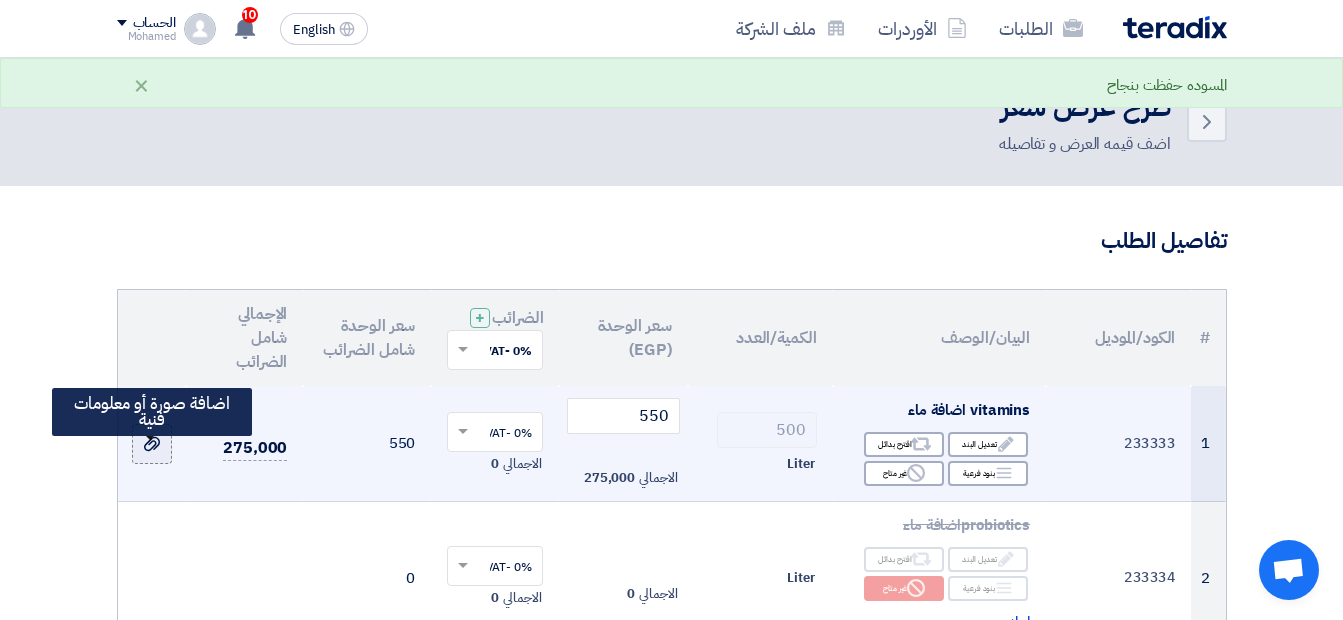 click 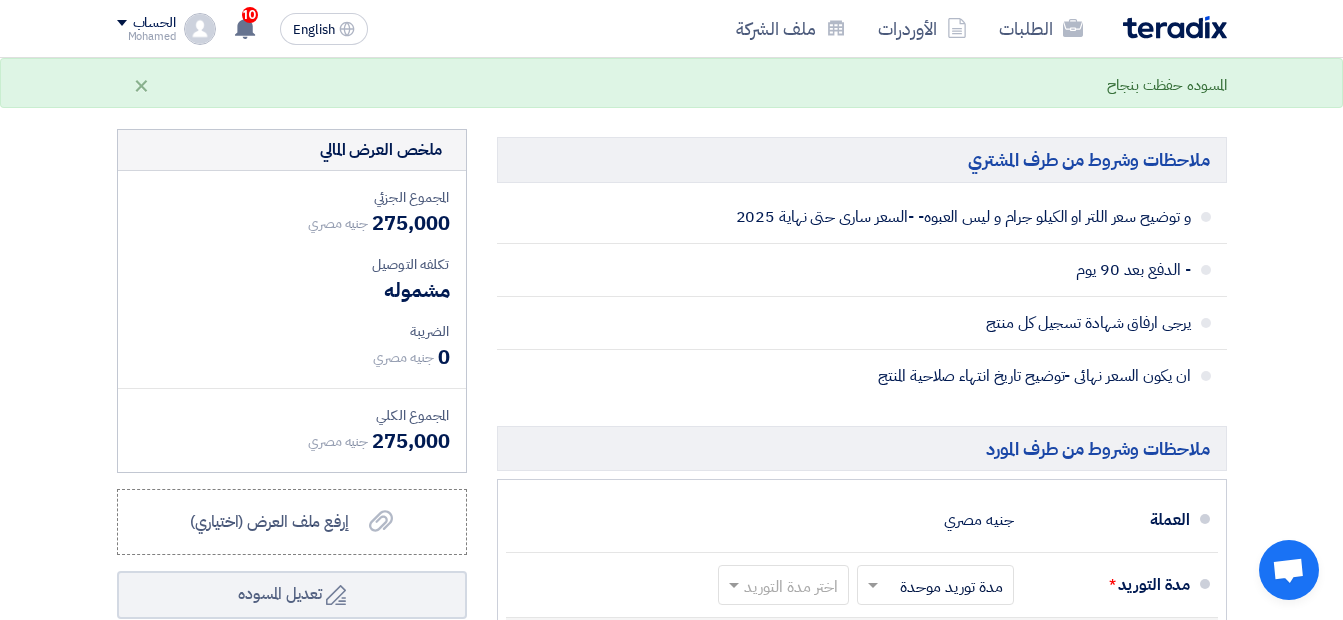 scroll, scrollTop: 800, scrollLeft: 0, axis: vertical 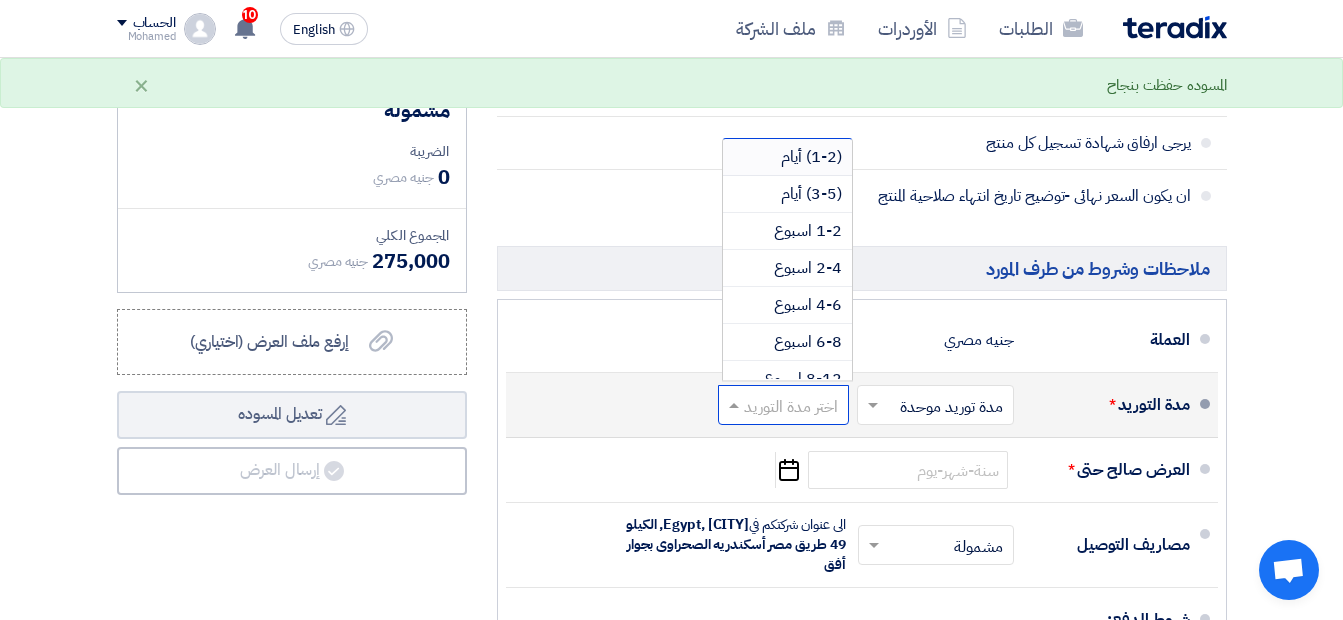 click 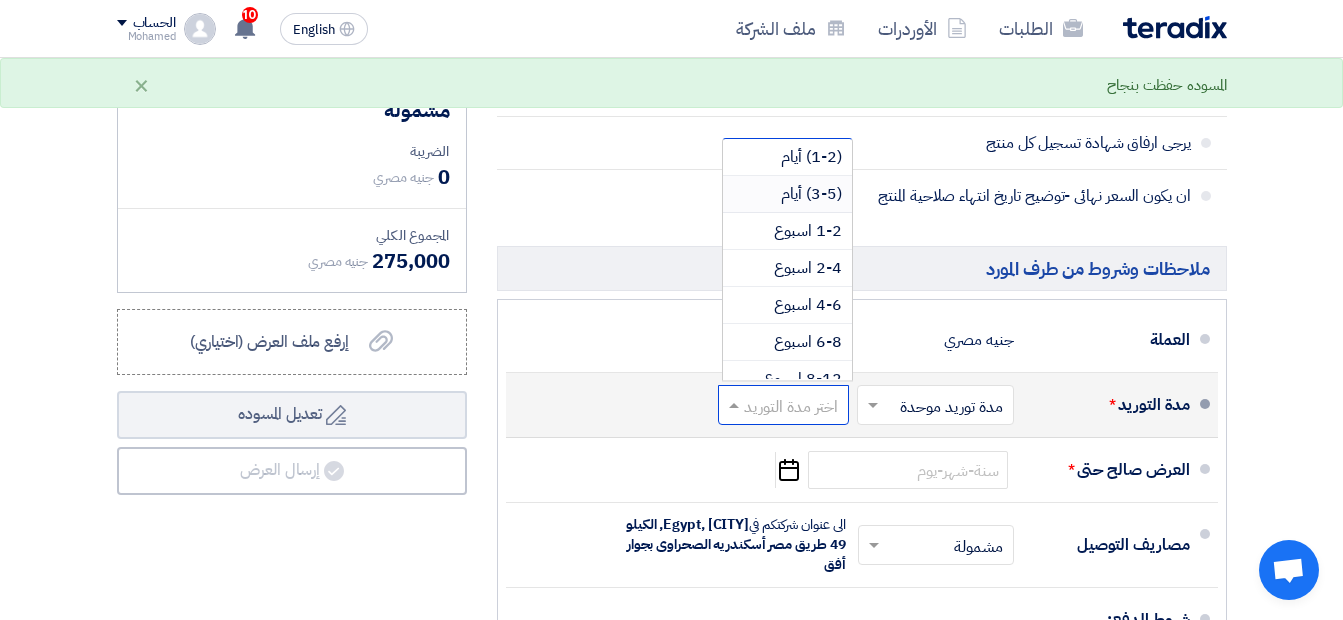 click on "(3-5) أيام" at bounding box center (811, 194) 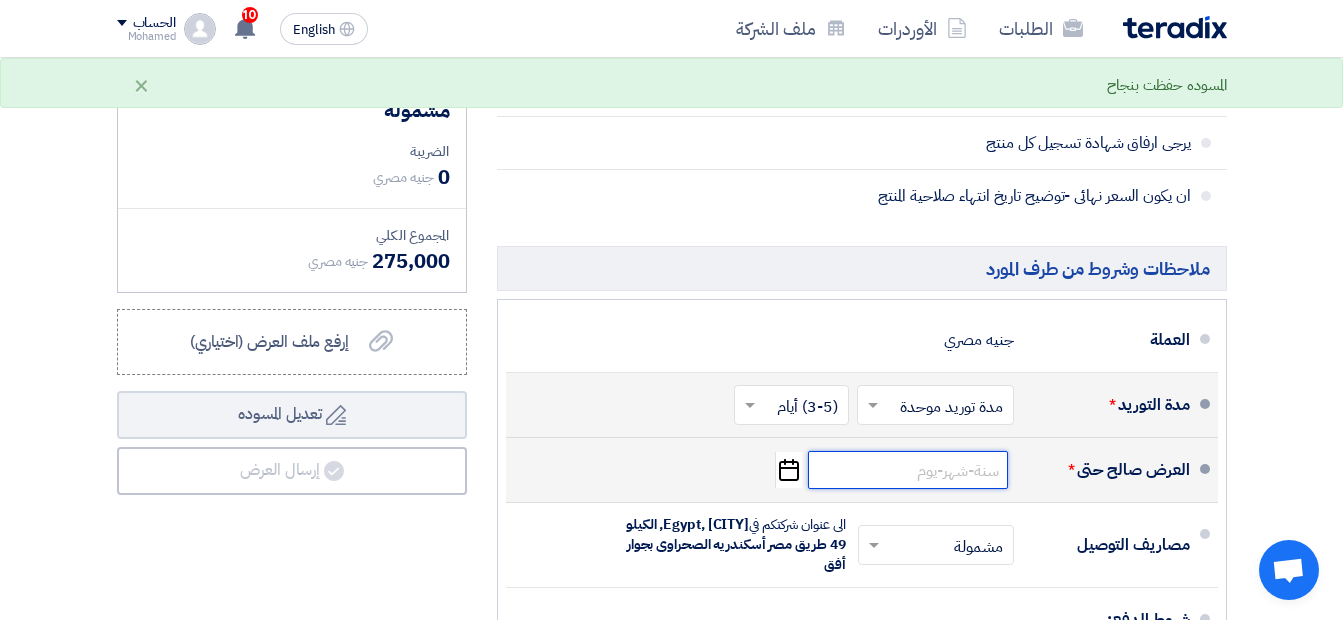 click 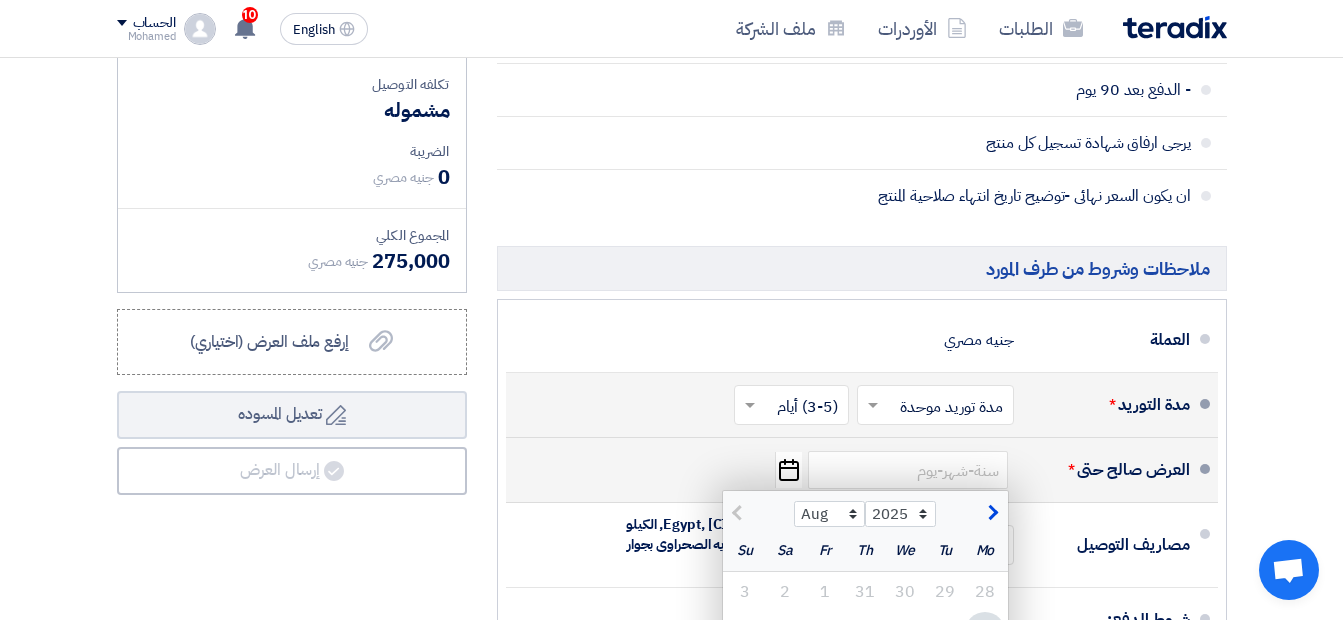 click 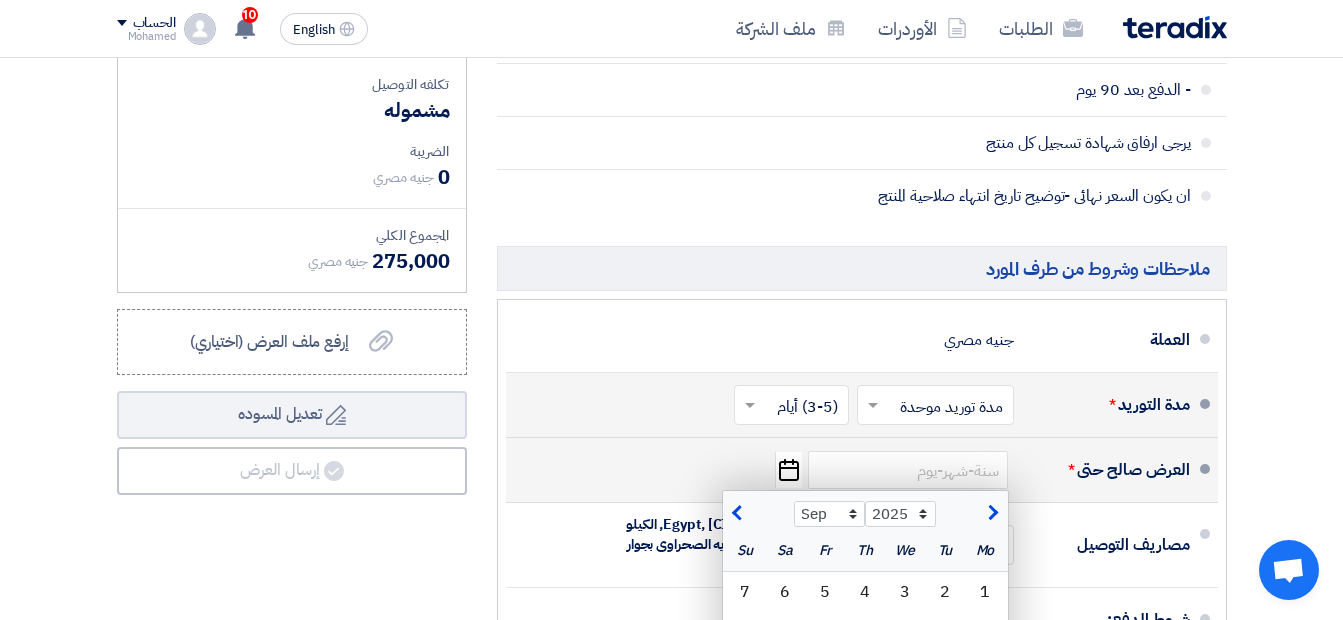 click 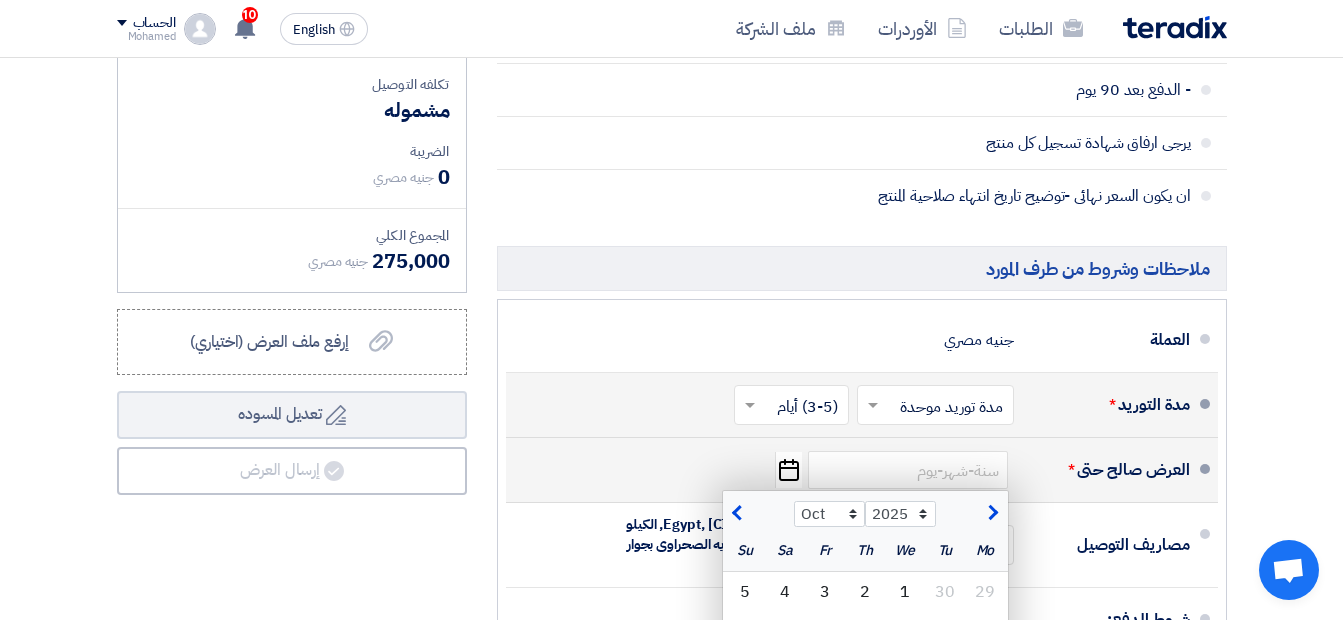 click 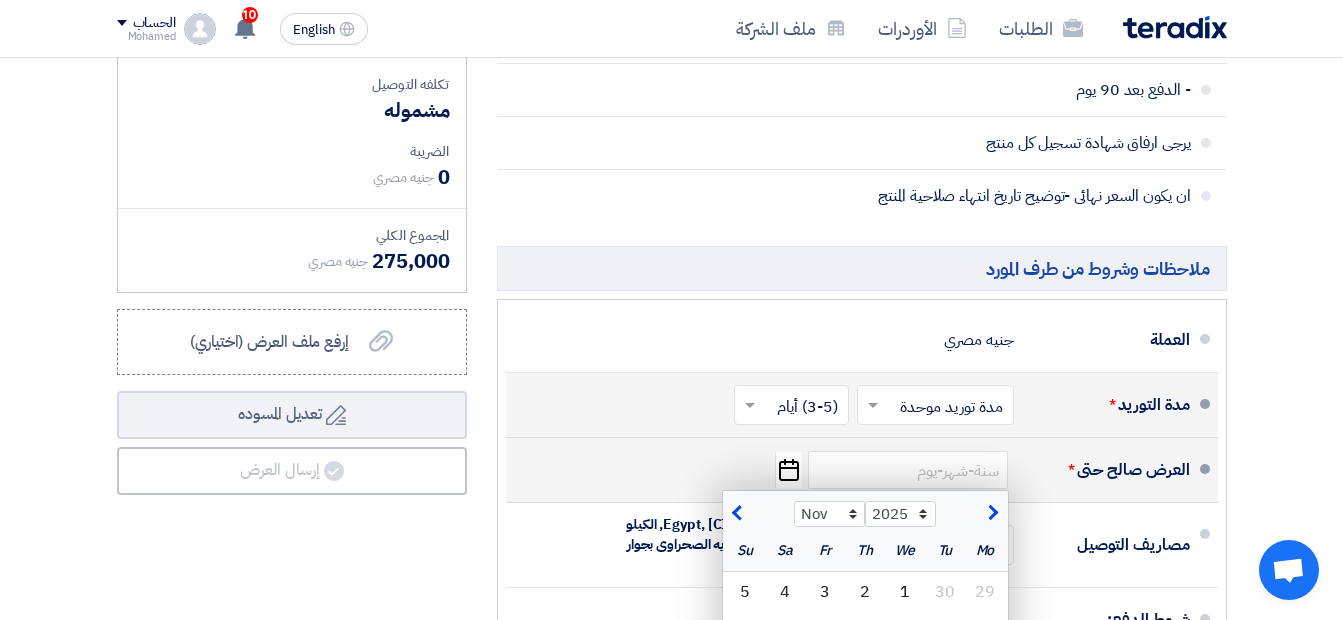 click 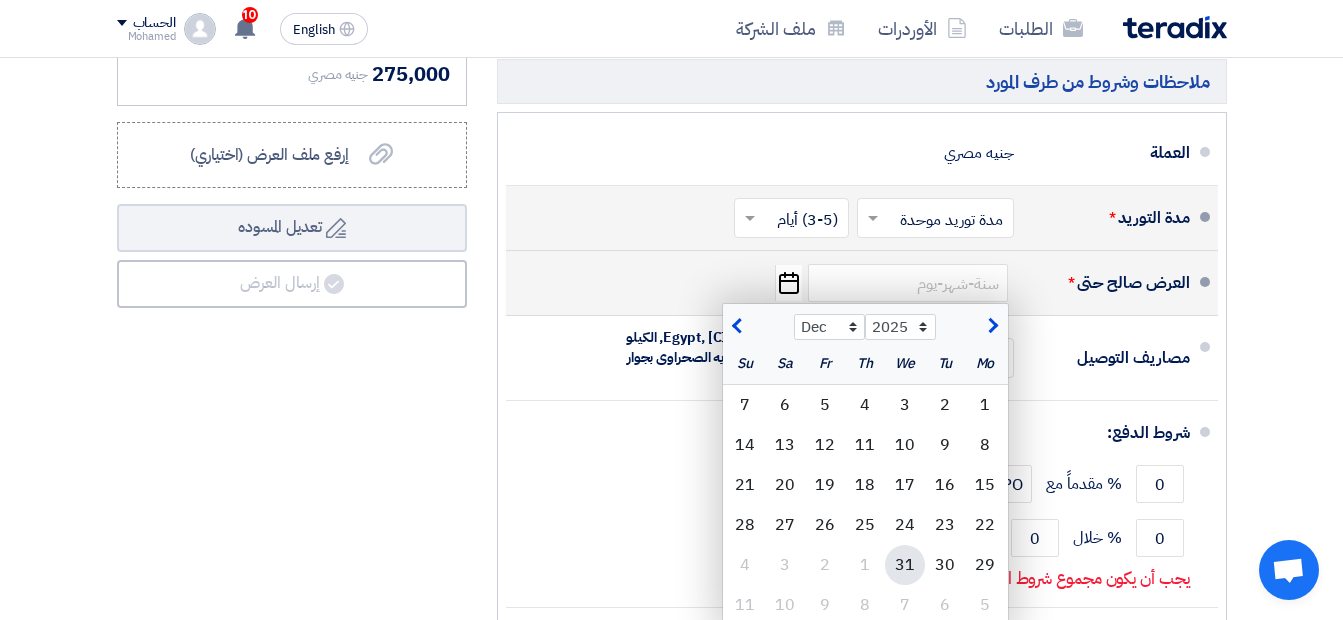 scroll, scrollTop: 1000, scrollLeft: 0, axis: vertical 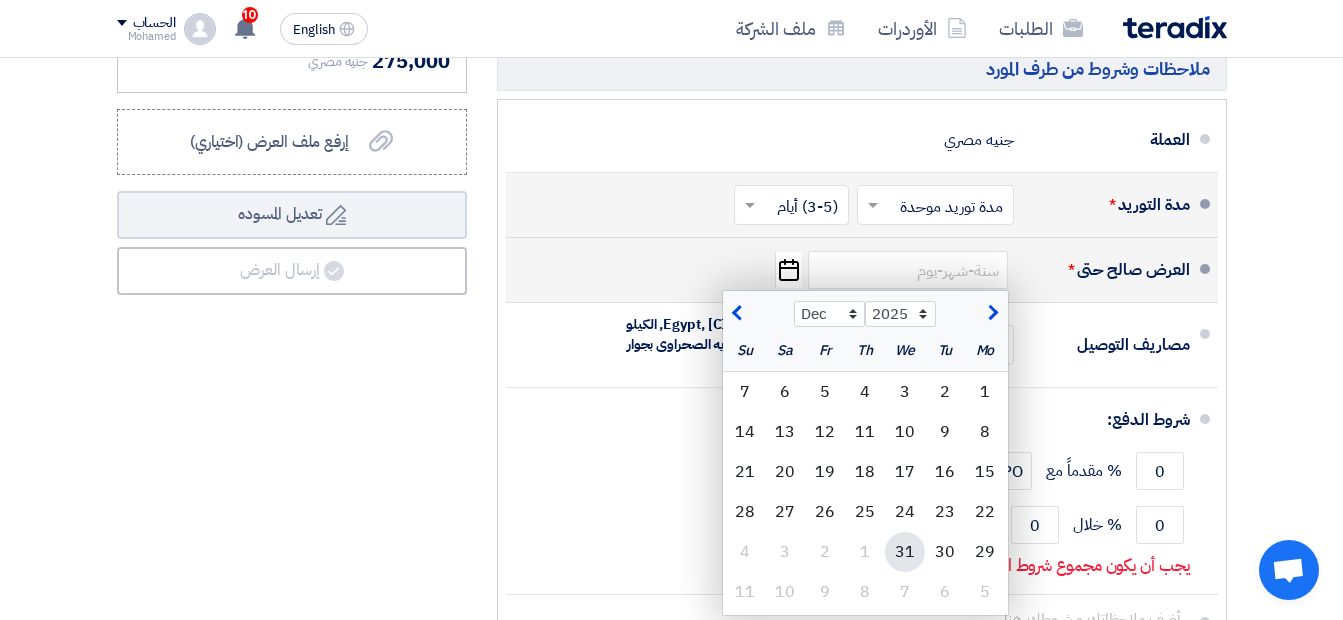 click on "31" 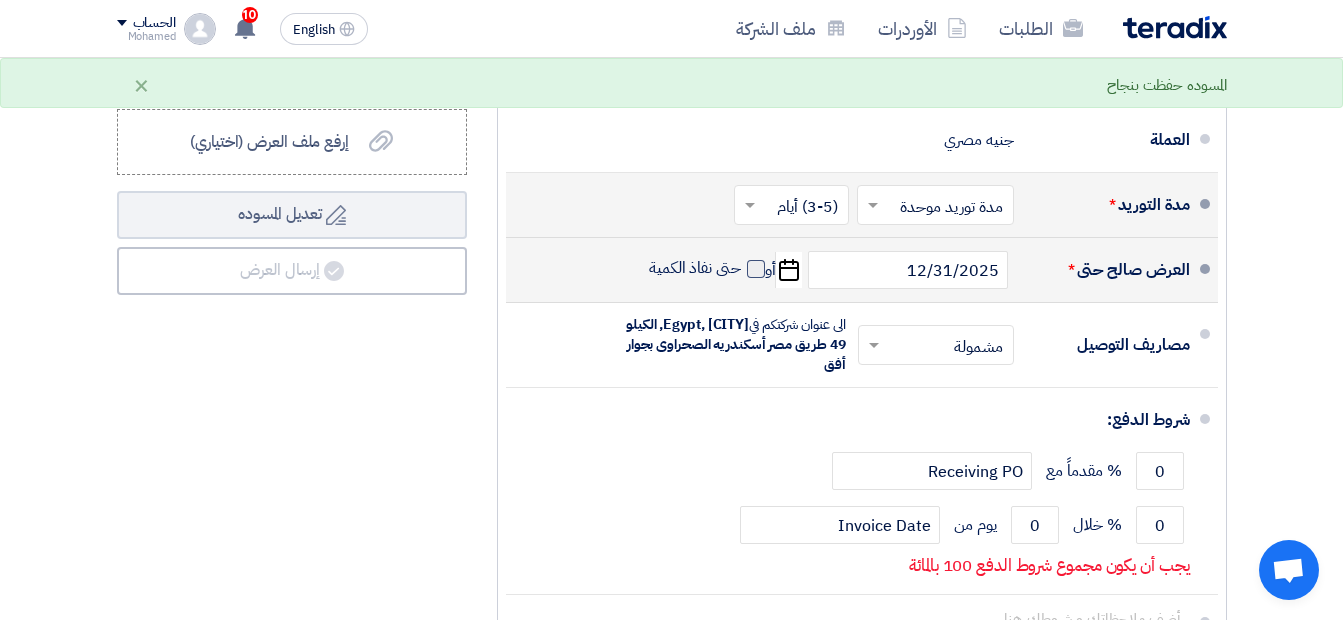 click 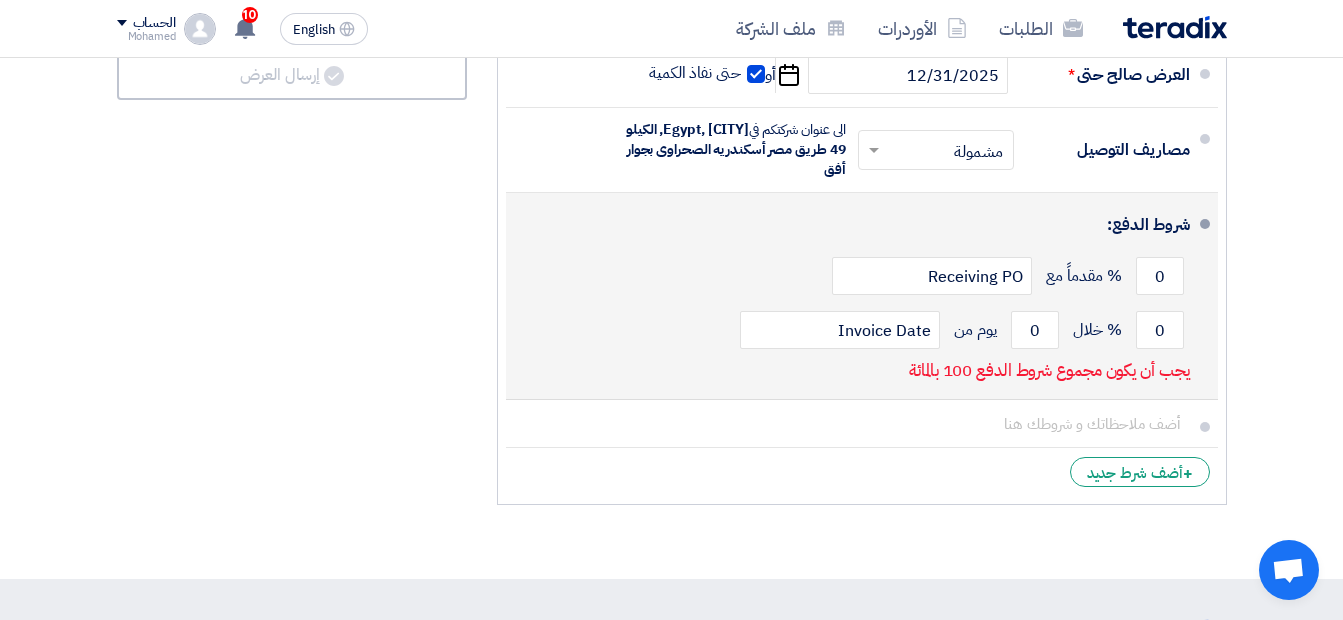 scroll, scrollTop: 1200, scrollLeft: 0, axis: vertical 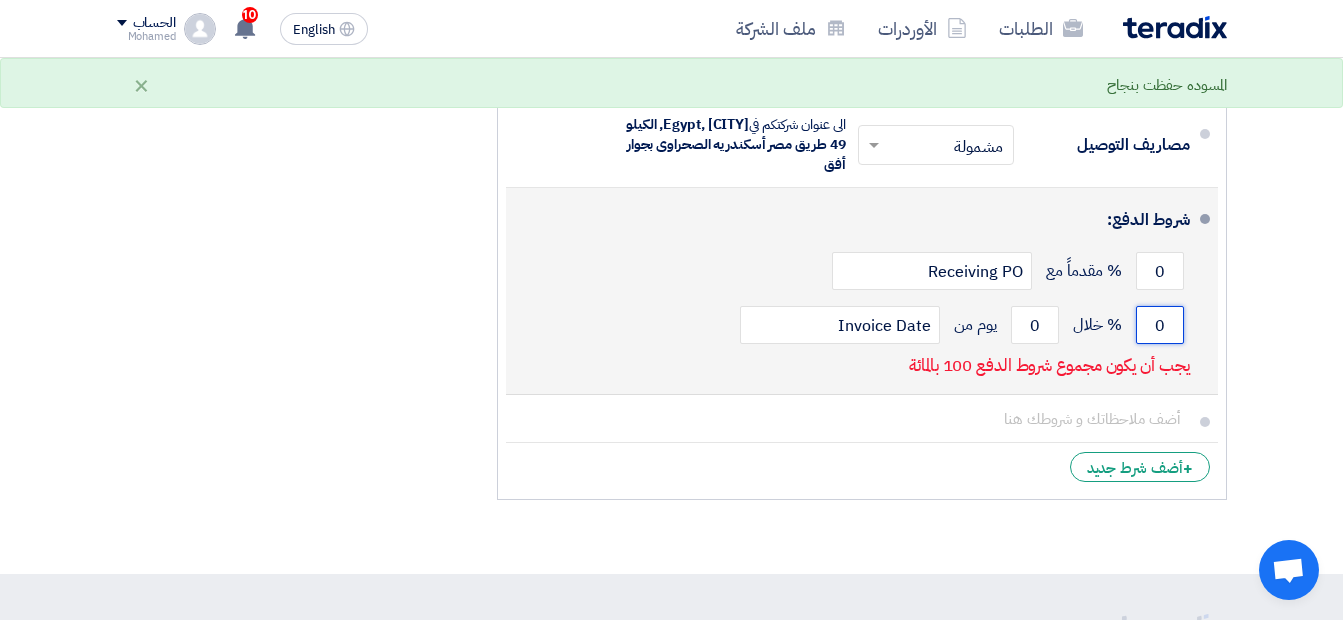 click on "0" 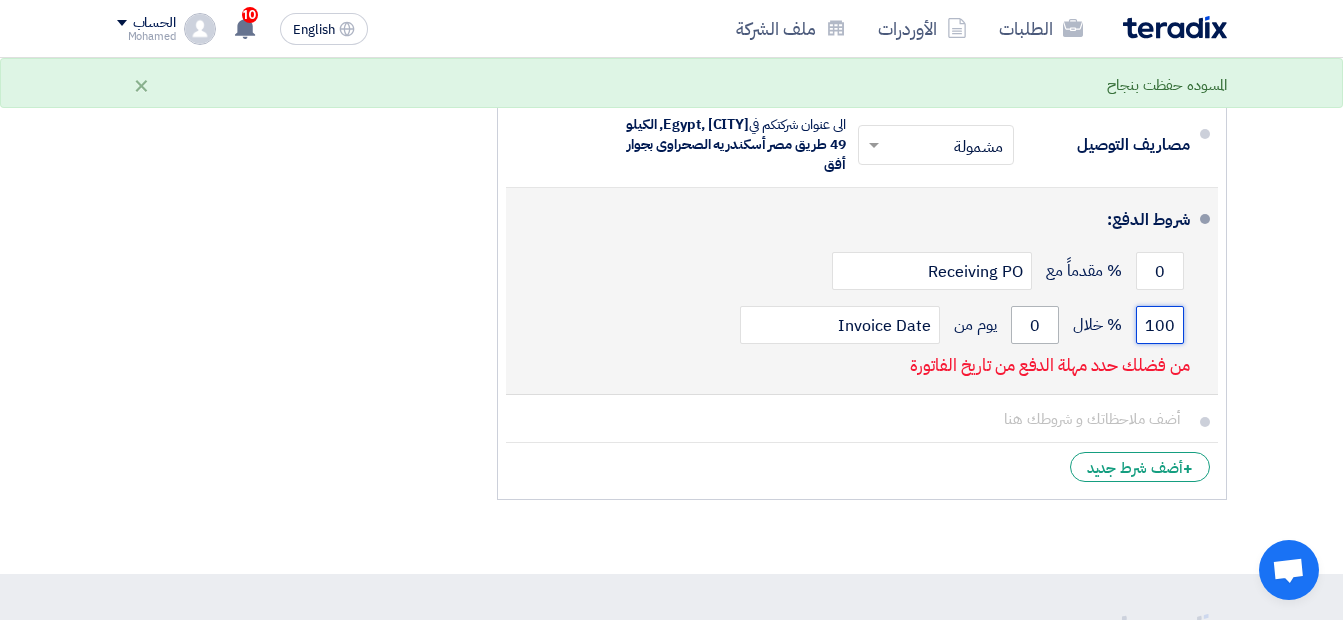 type on "100" 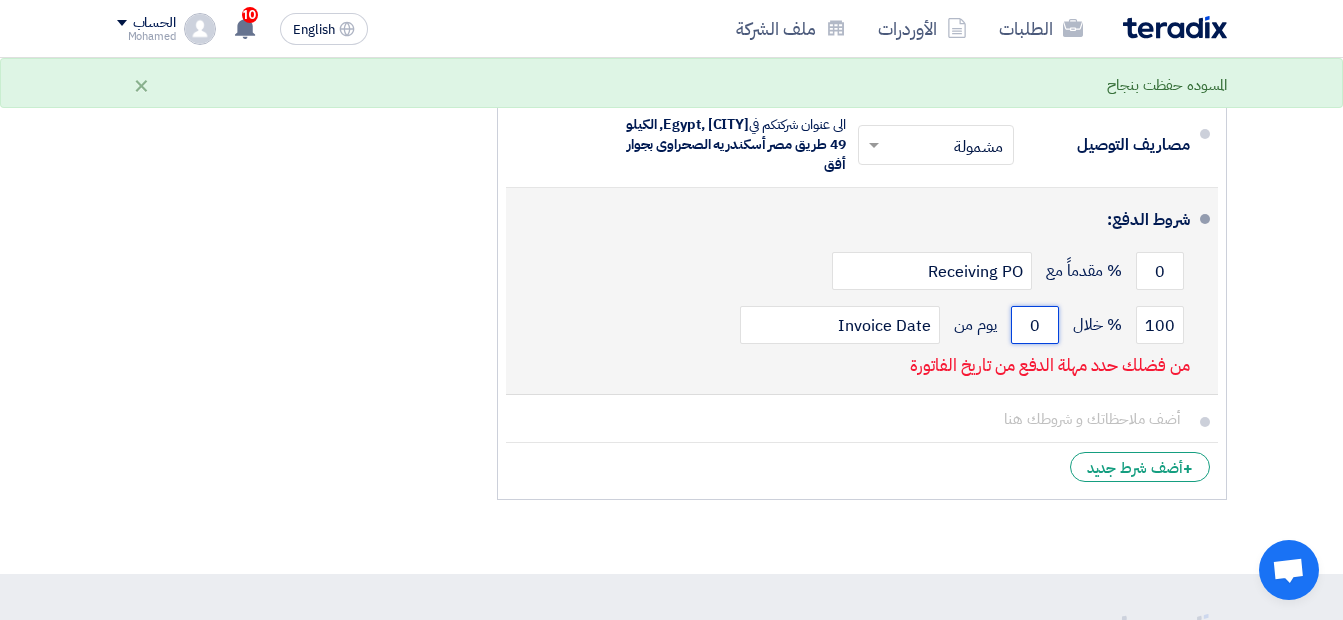 click on "0" 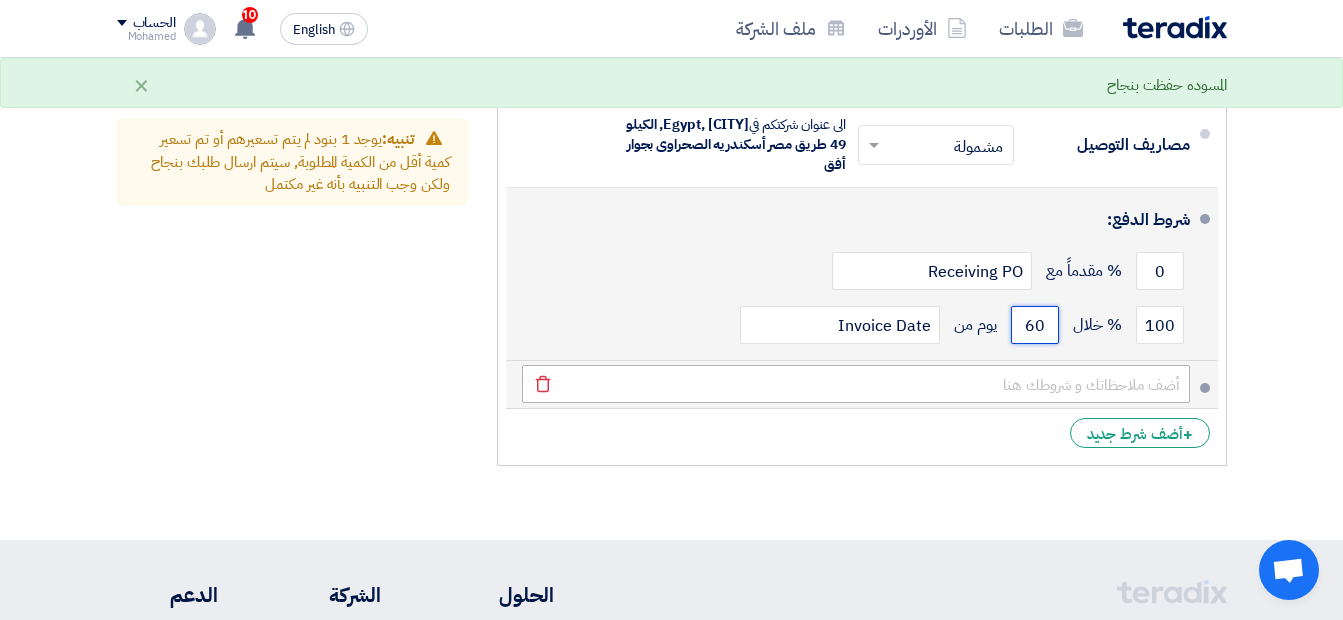 type on "60" 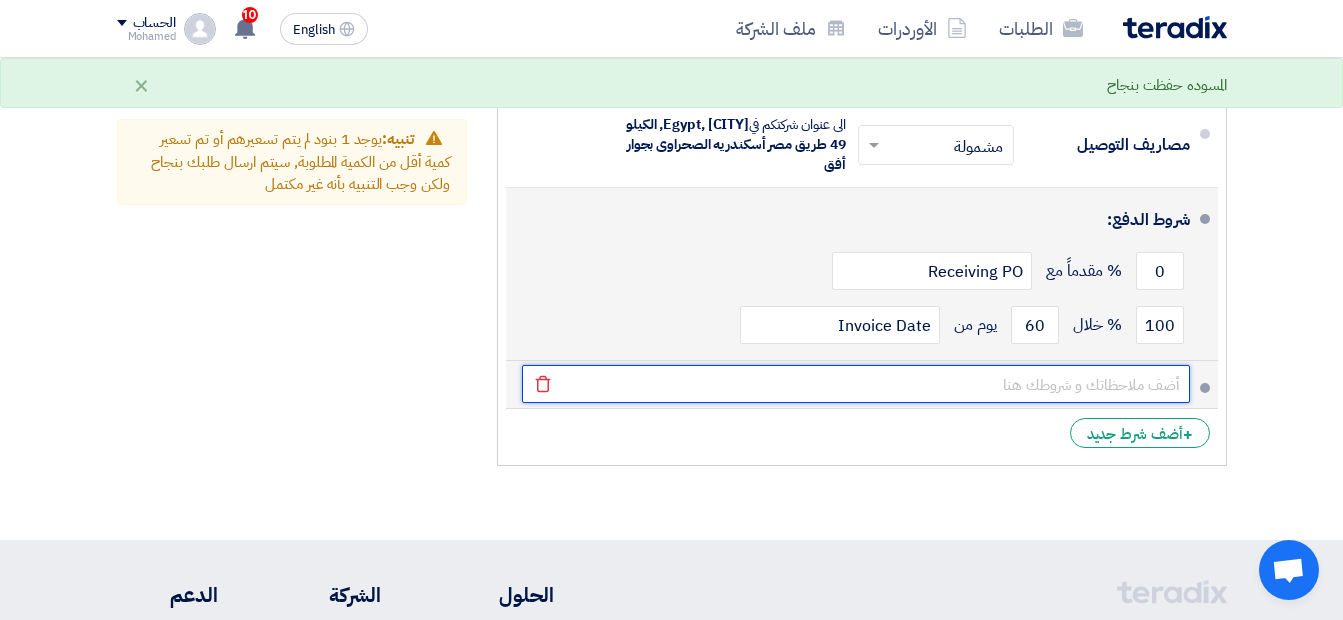 click 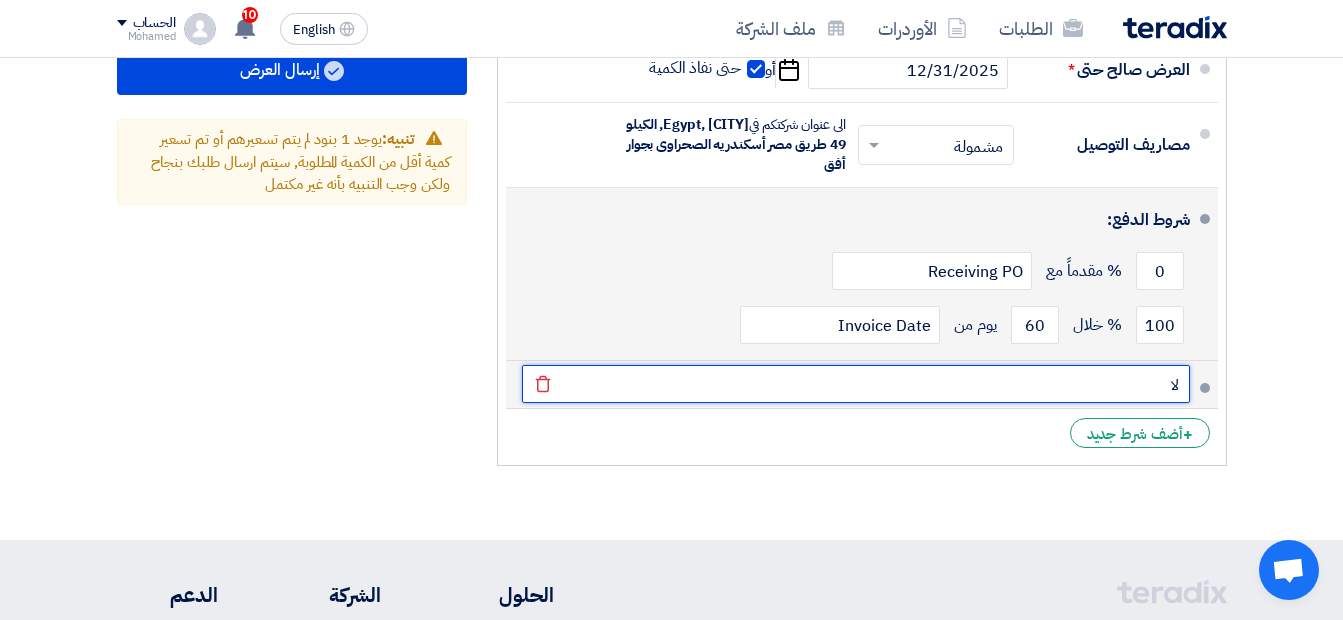 type on "ل" 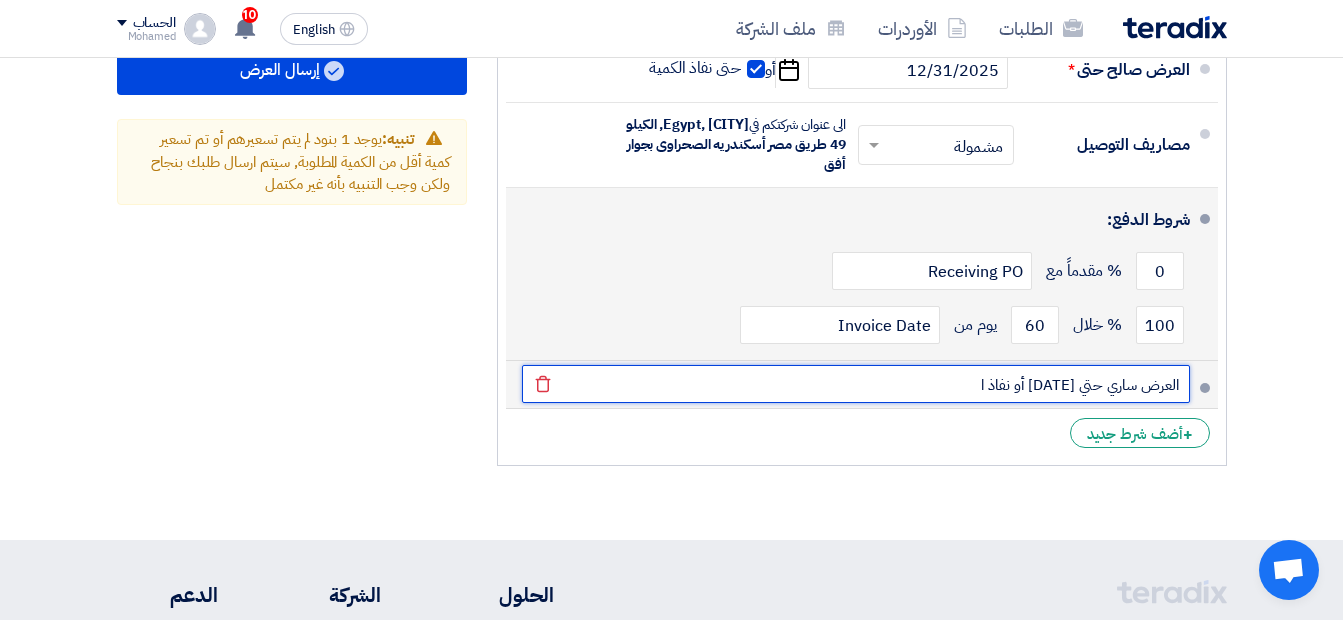 click on "العرض ساري حتي [DATE] أو نفاذ ا" 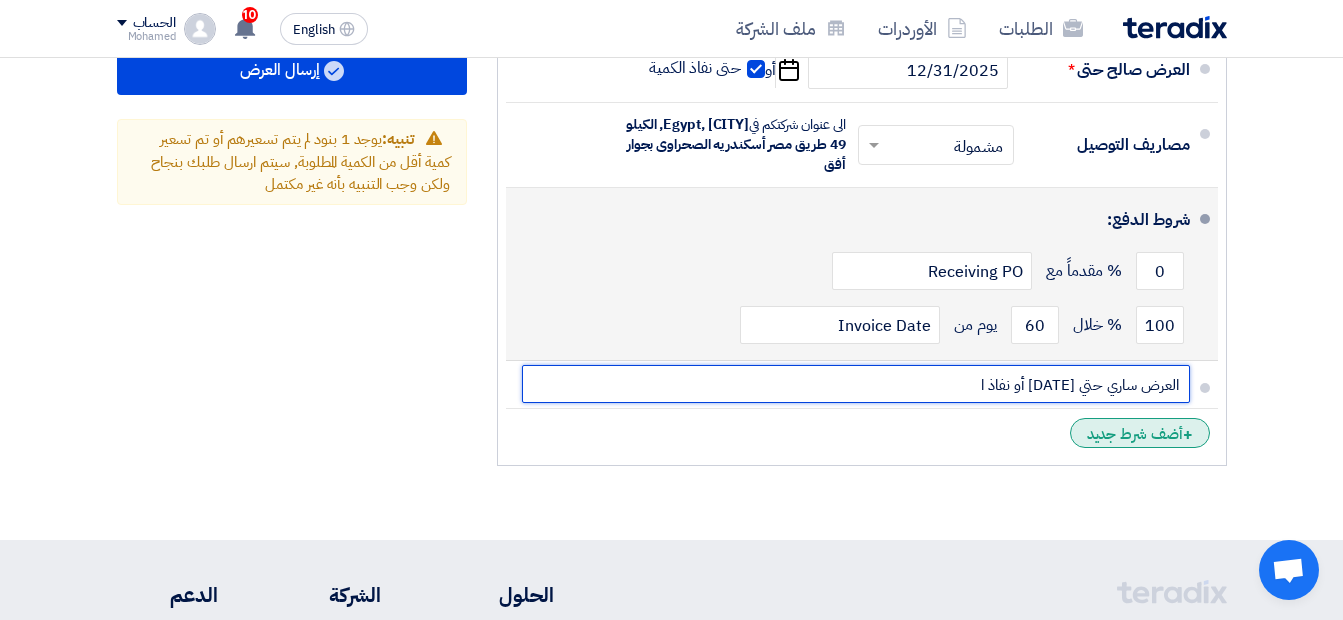 type on "العرض ساري حتي [DATE] أو نفاذ ا" 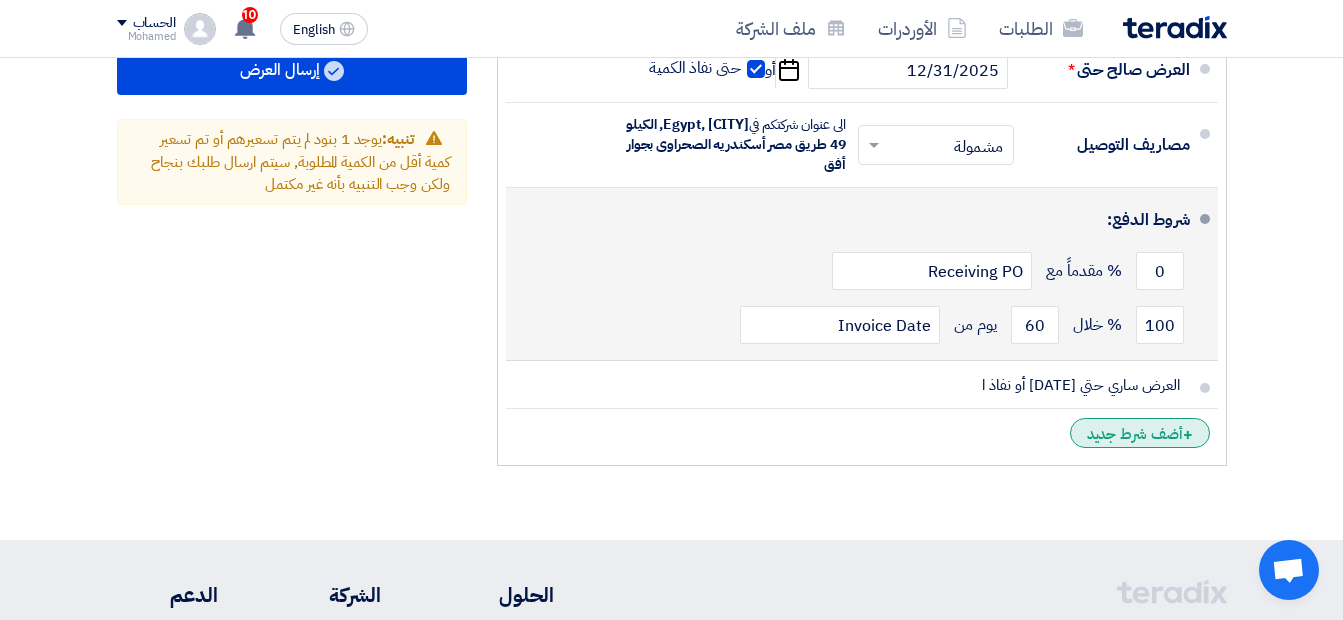 click on "+
أضف شرط جديد" 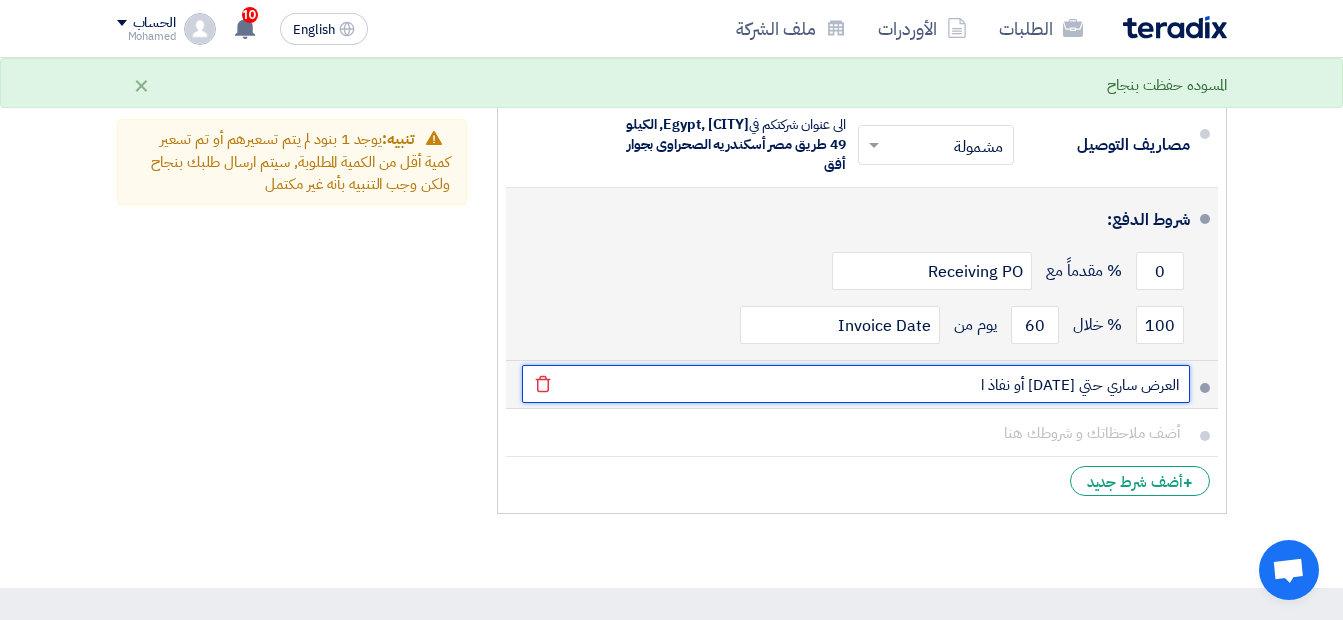 click on "العرض ساري حتي [DATE] أو نفاذ ا" 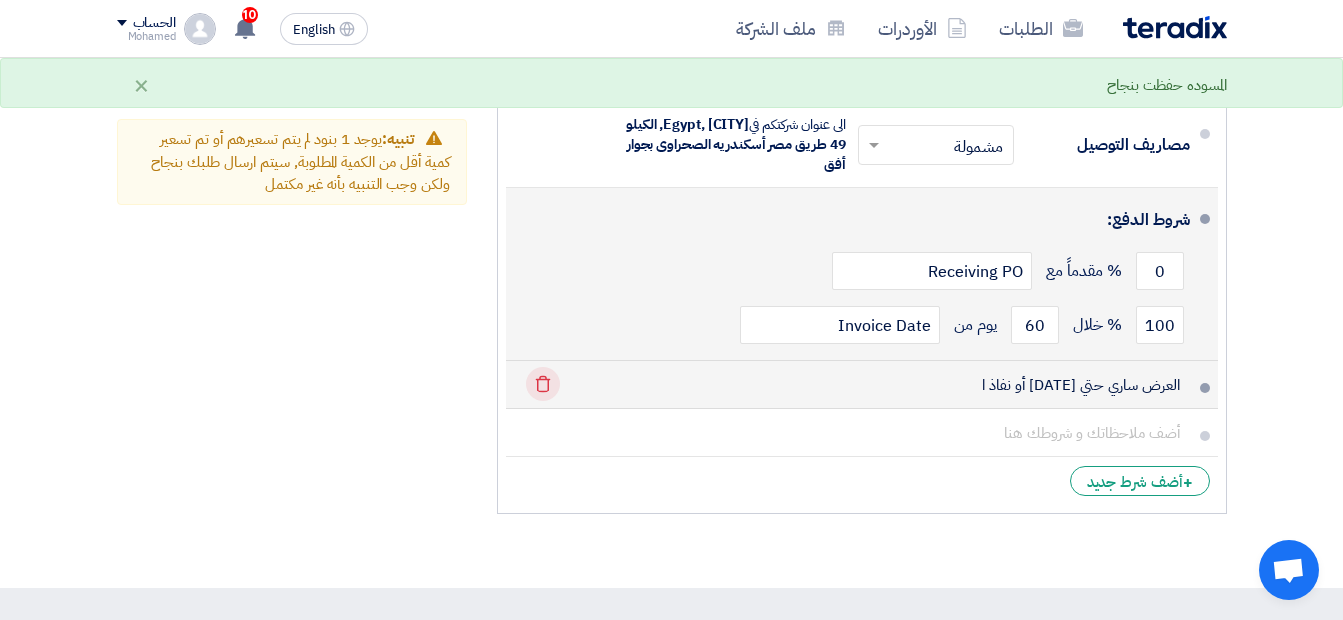 click on "Delete" 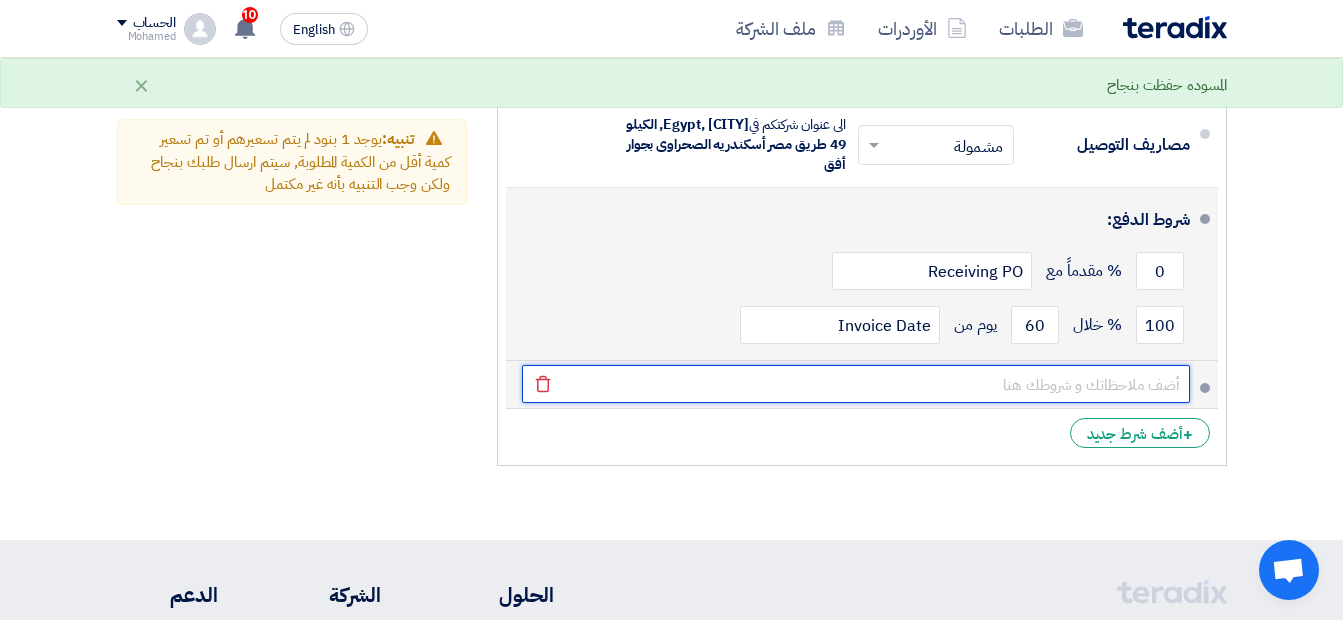 click 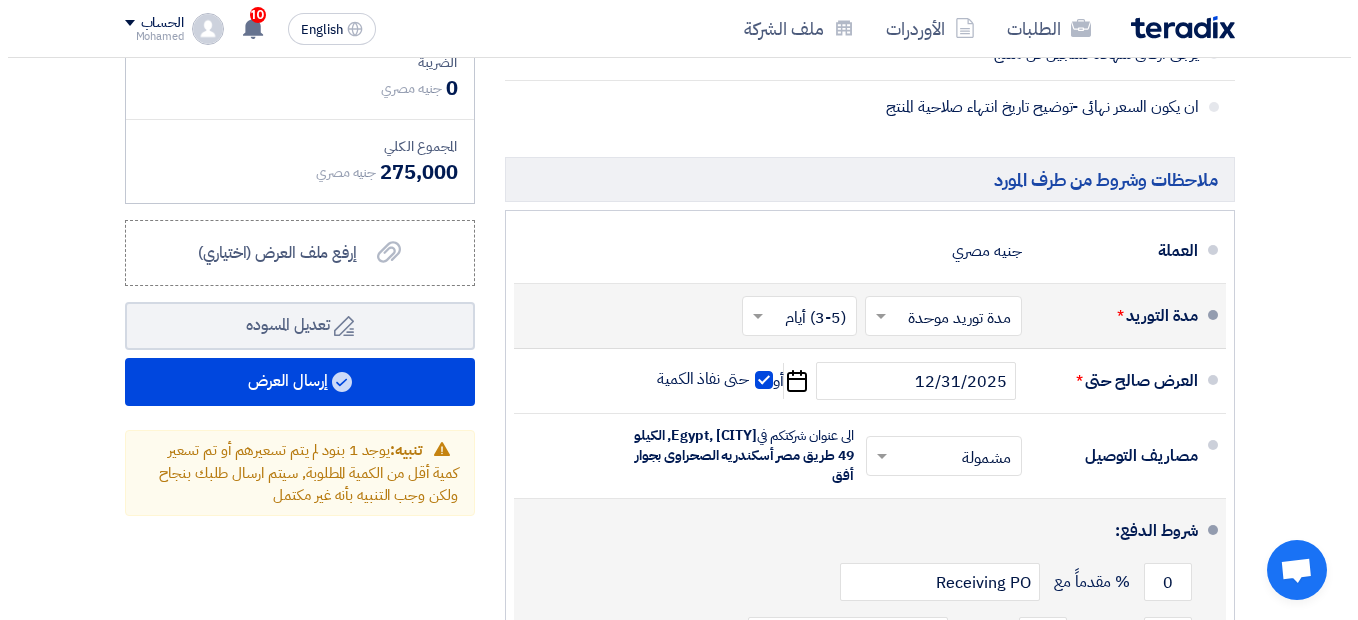 scroll, scrollTop: 800, scrollLeft: 0, axis: vertical 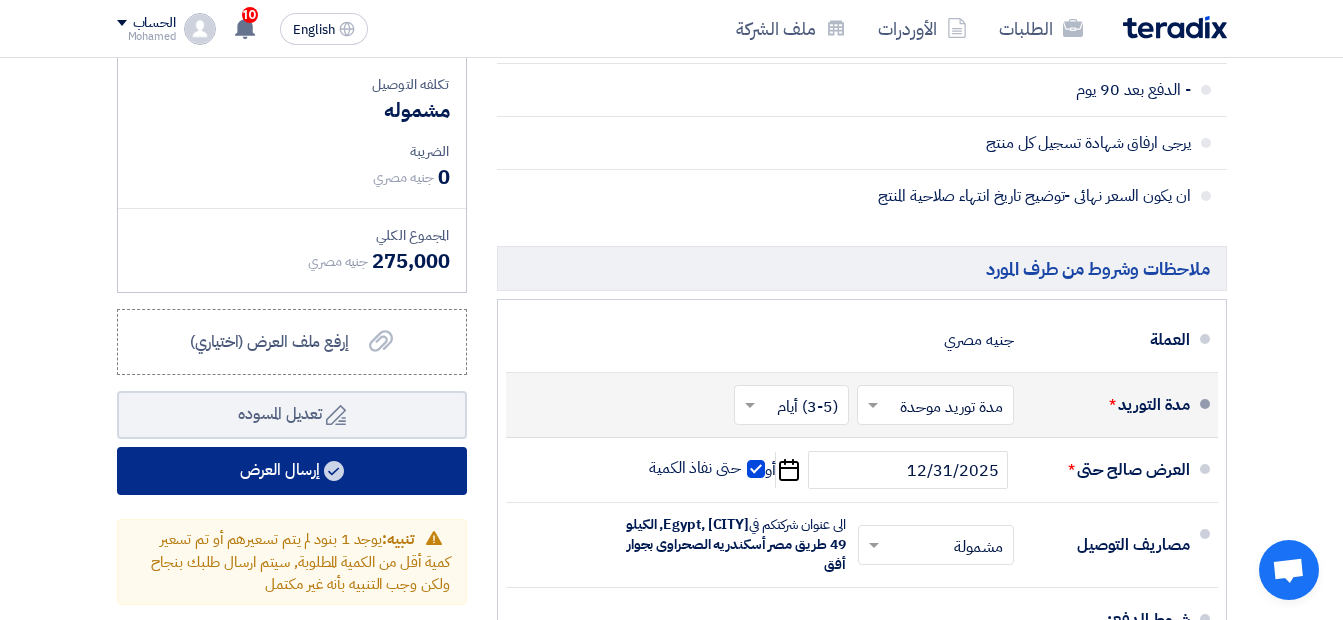 type on "العرض ساري حتي [DATE] أو نفاذ الكمية أيهما أقرب - الصلاحية :[MONTH]/[YEAR]" 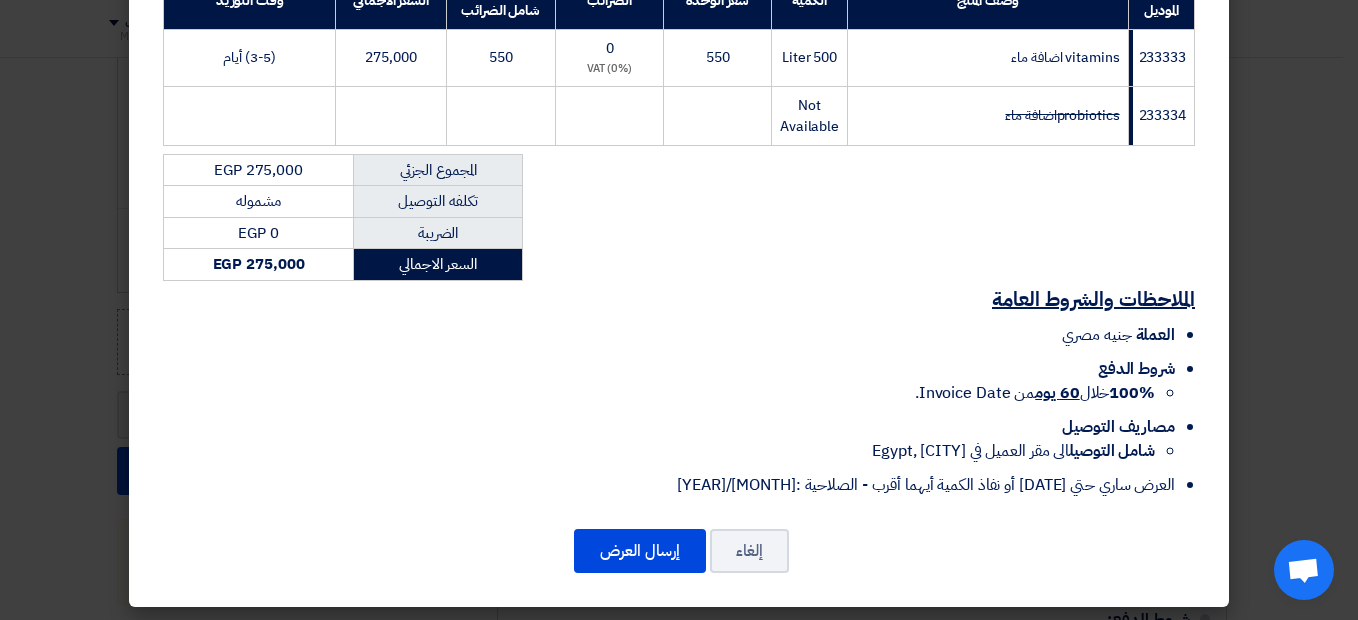 scroll, scrollTop: 354, scrollLeft: 0, axis: vertical 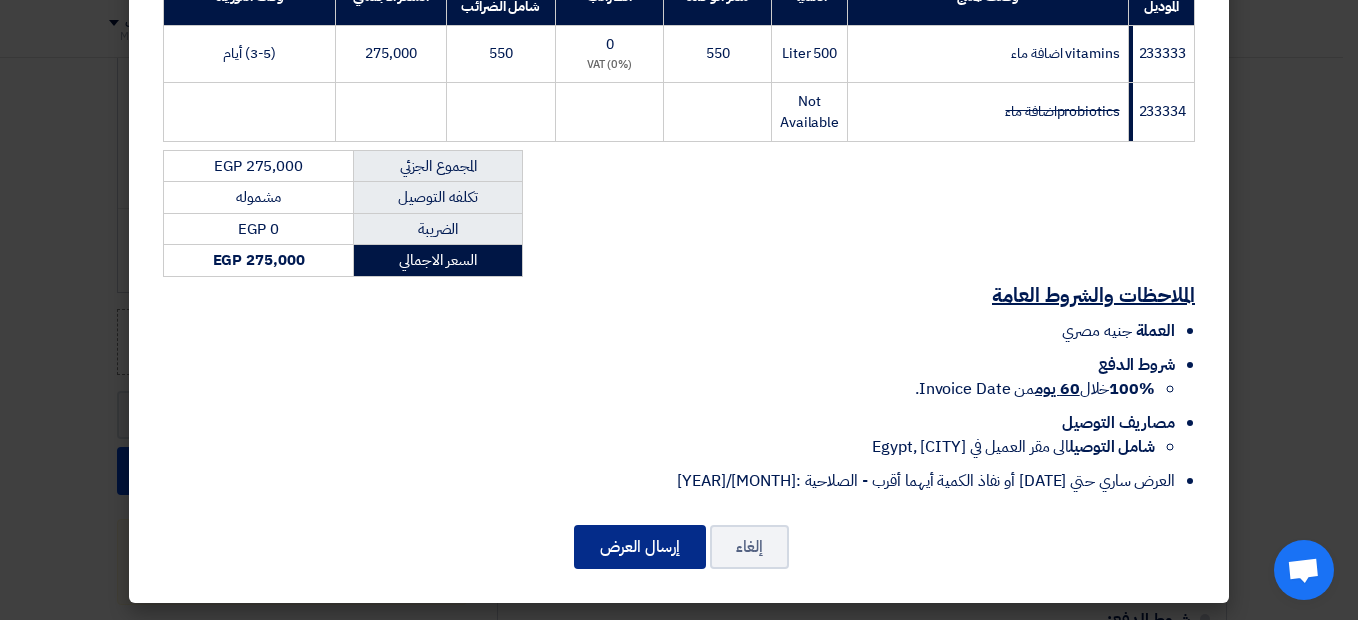 click on "إرسال العرض" 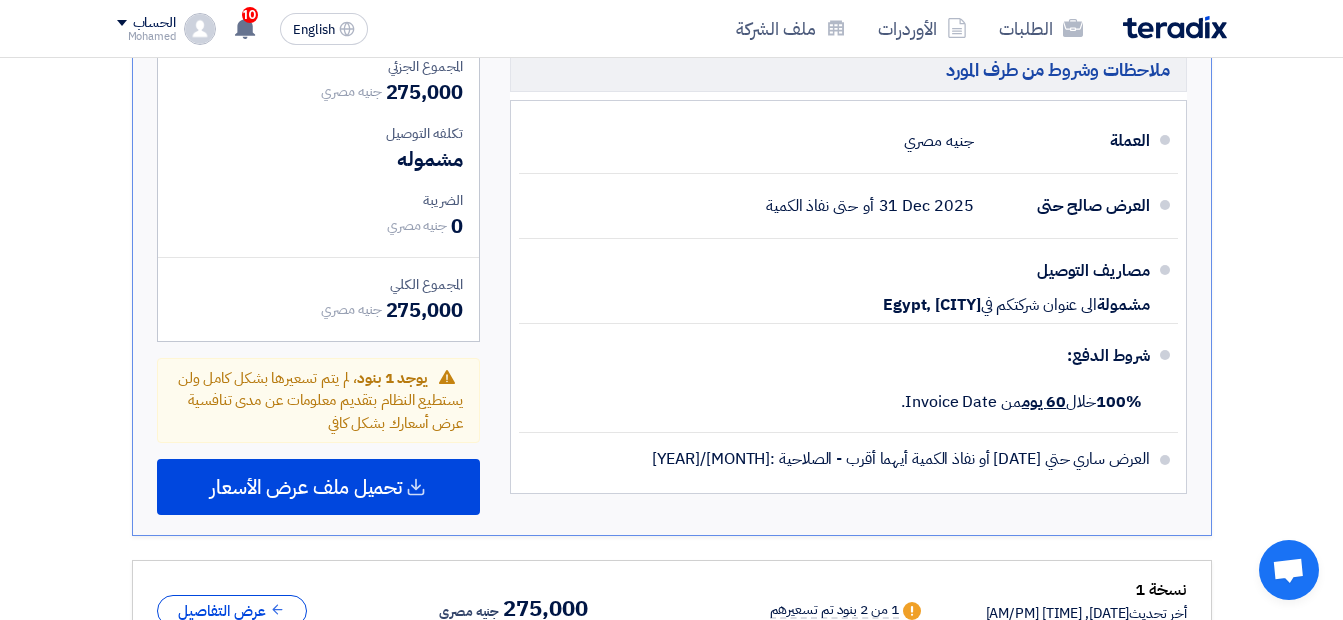 scroll, scrollTop: 988, scrollLeft: 0, axis: vertical 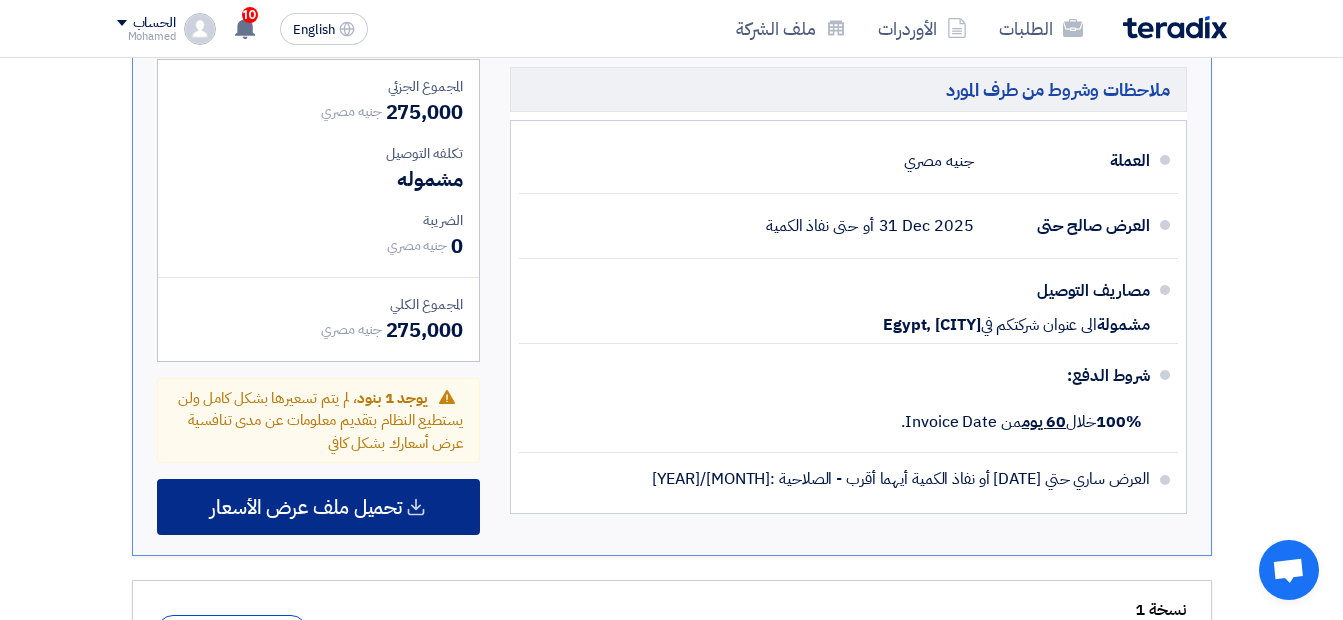 click on "تحميل ملف عرض الأسعار" at bounding box center [306, 507] 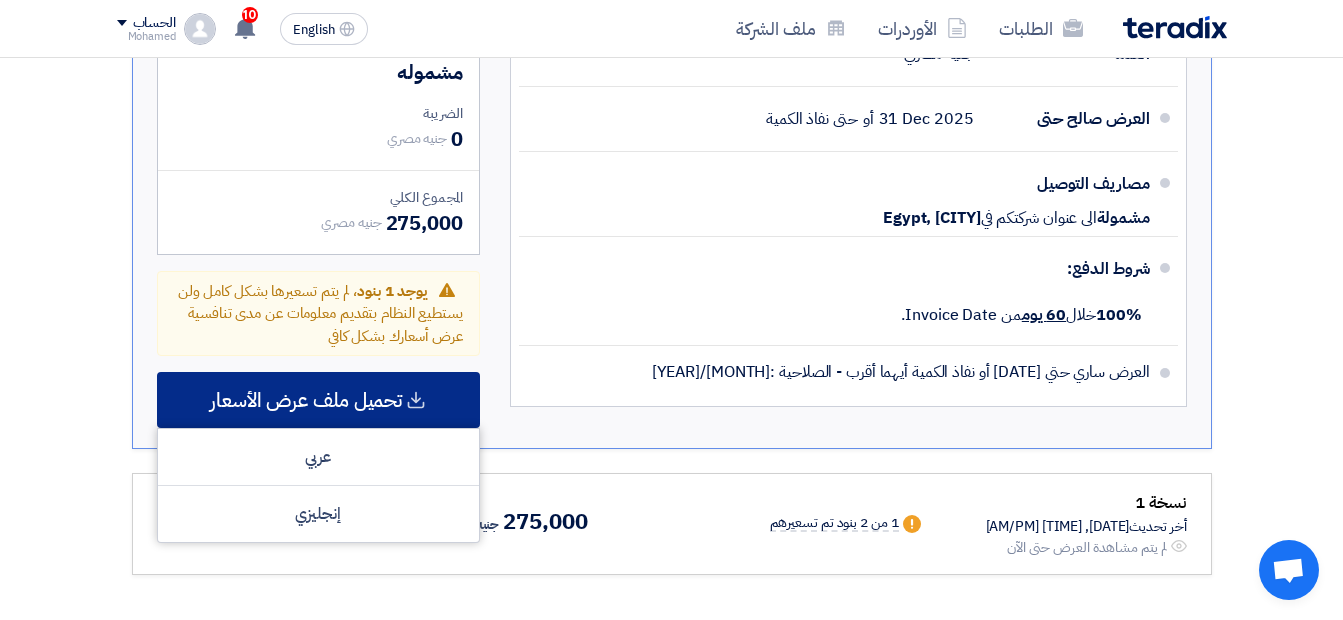 scroll, scrollTop: 1288, scrollLeft: 0, axis: vertical 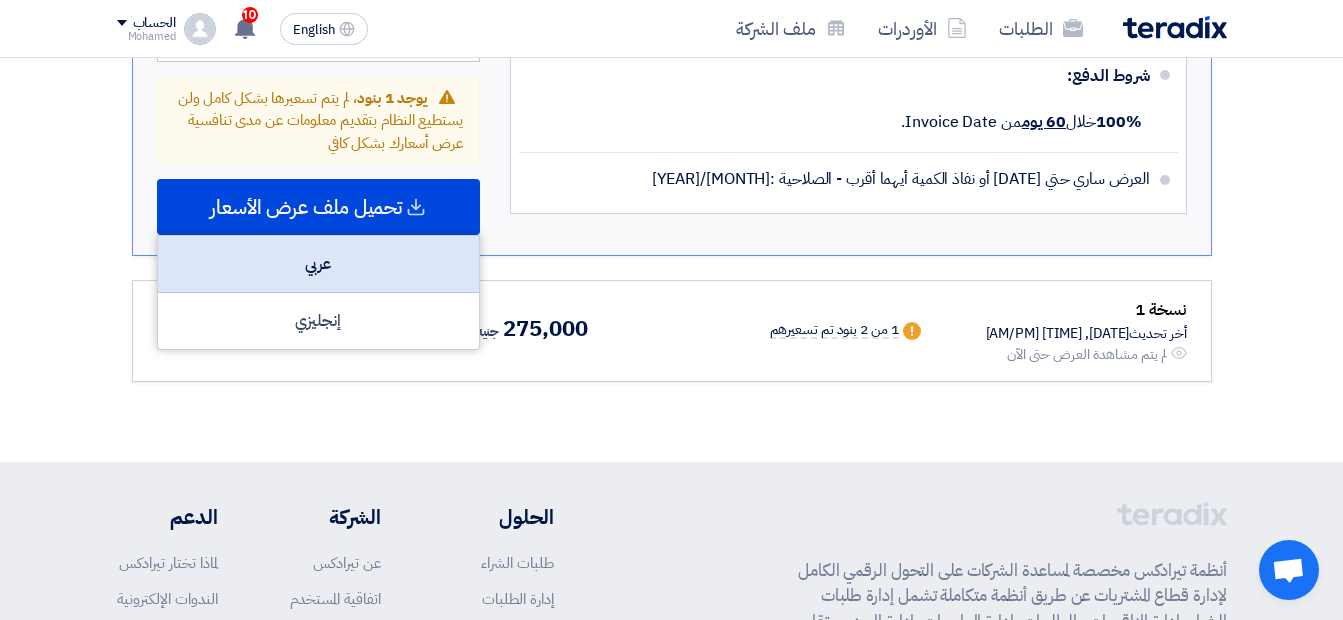 click on "عربي" at bounding box center [318, 264] 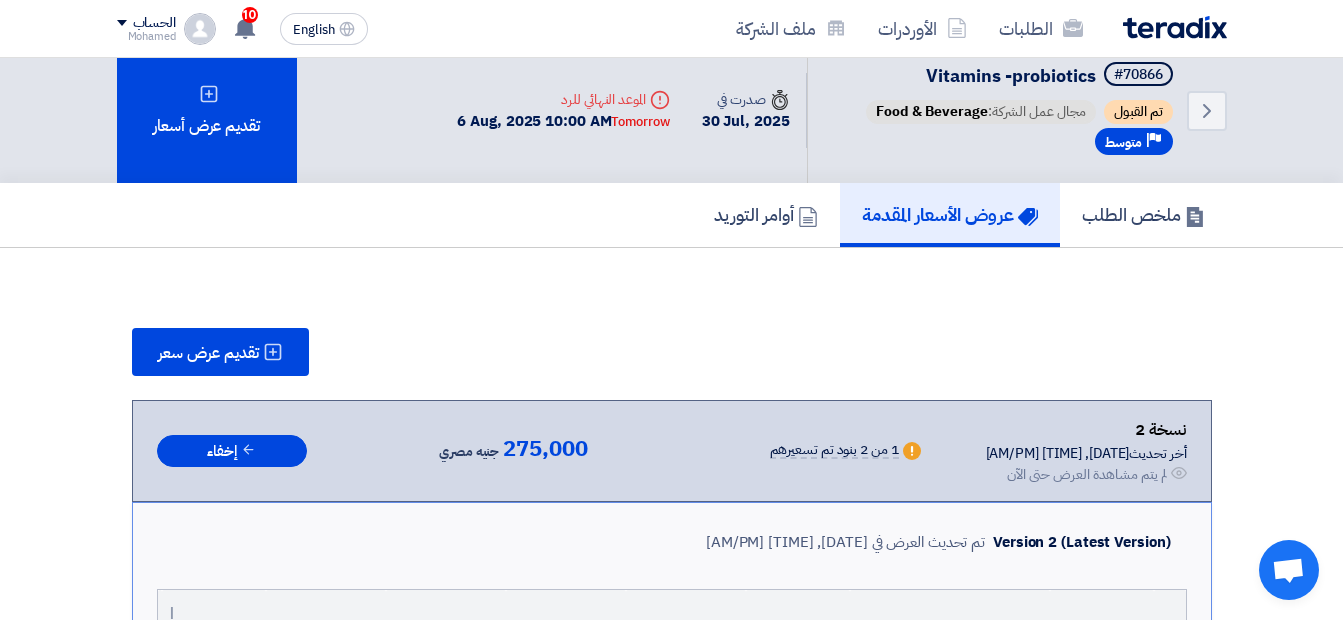 scroll, scrollTop: 0, scrollLeft: 0, axis: both 